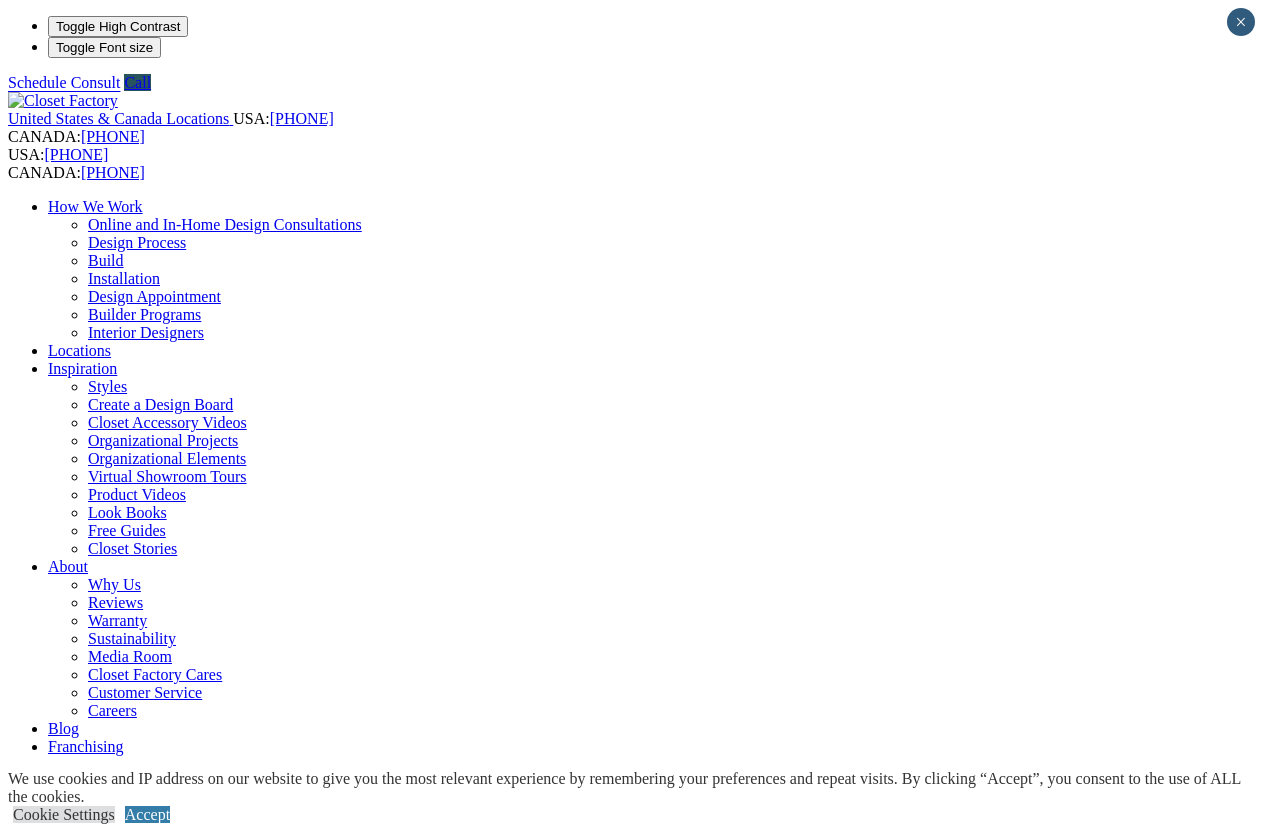 scroll, scrollTop: 4381, scrollLeft: 0, axis: vertical 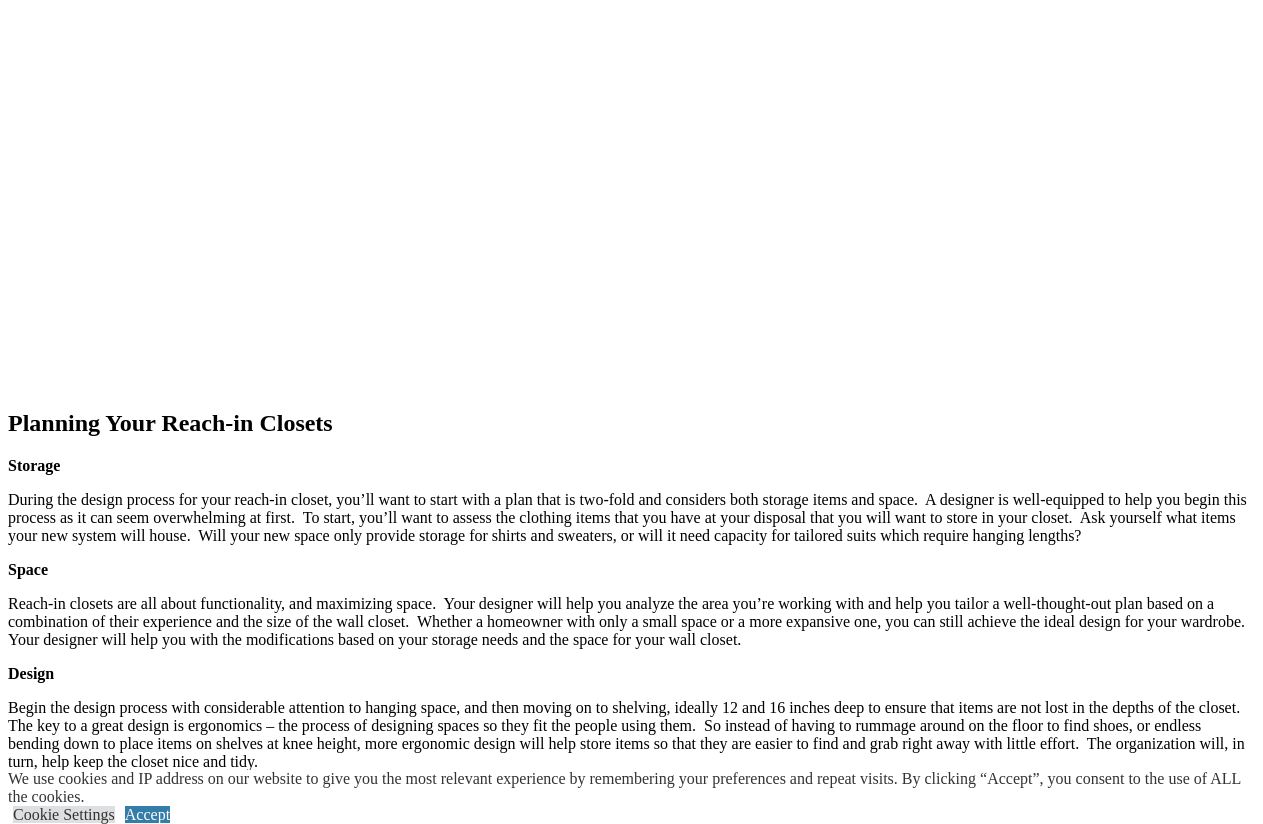 click on "master bedroom reach-in is well organized by grouping like items together. Modern style pressed glass barn doors allow the entire closet to be viewed all at once." at bounding box center (631, 1595) 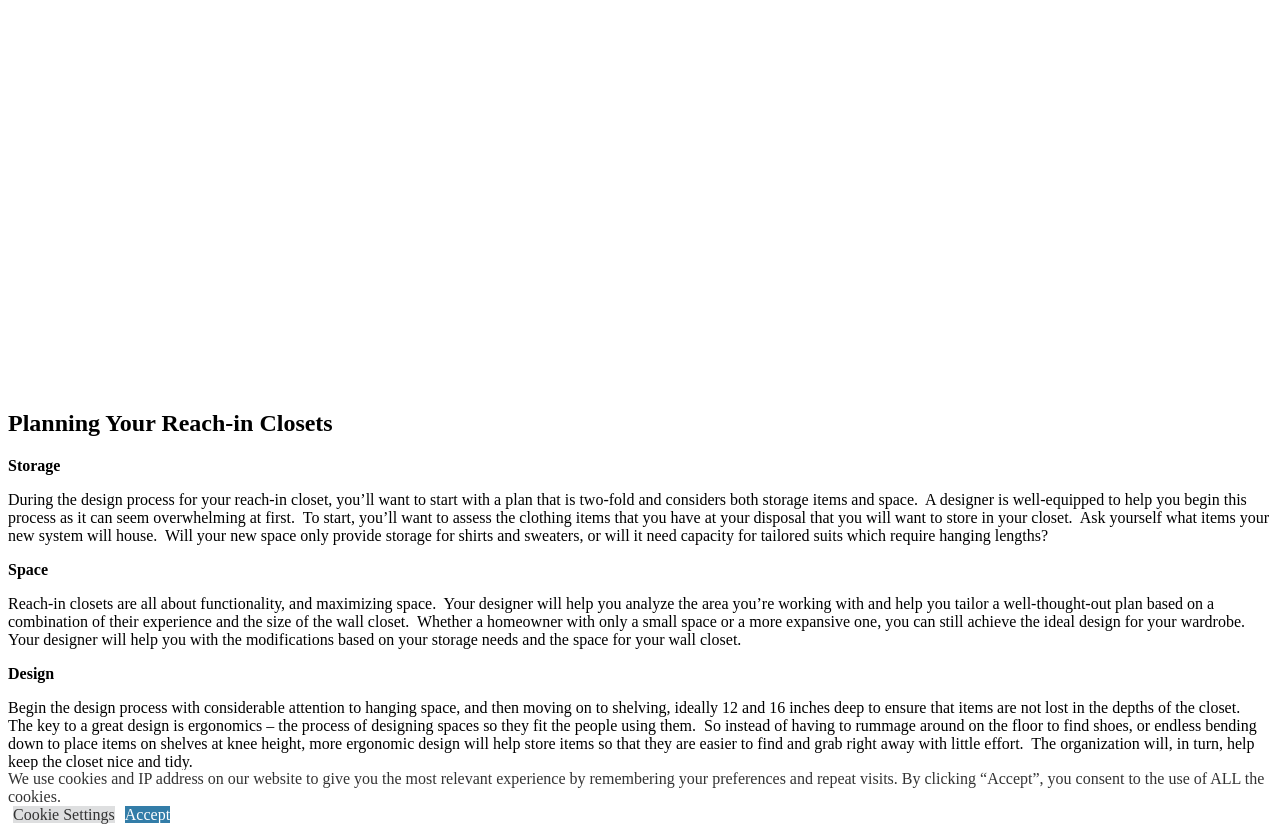 click at bounding box center (8, 6991) 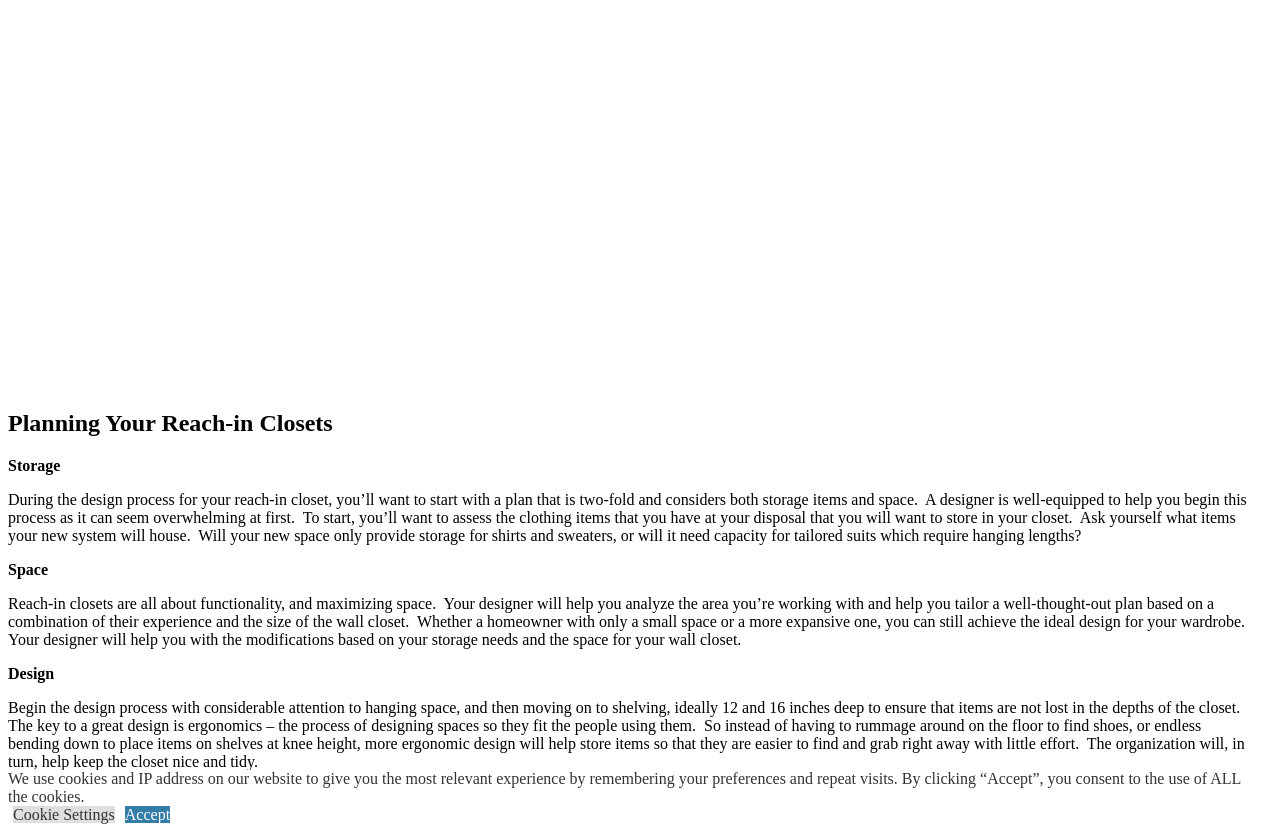click on "Two-tone cubbies add a pop of color to the white melamine." at bounding box center (651, 2624) 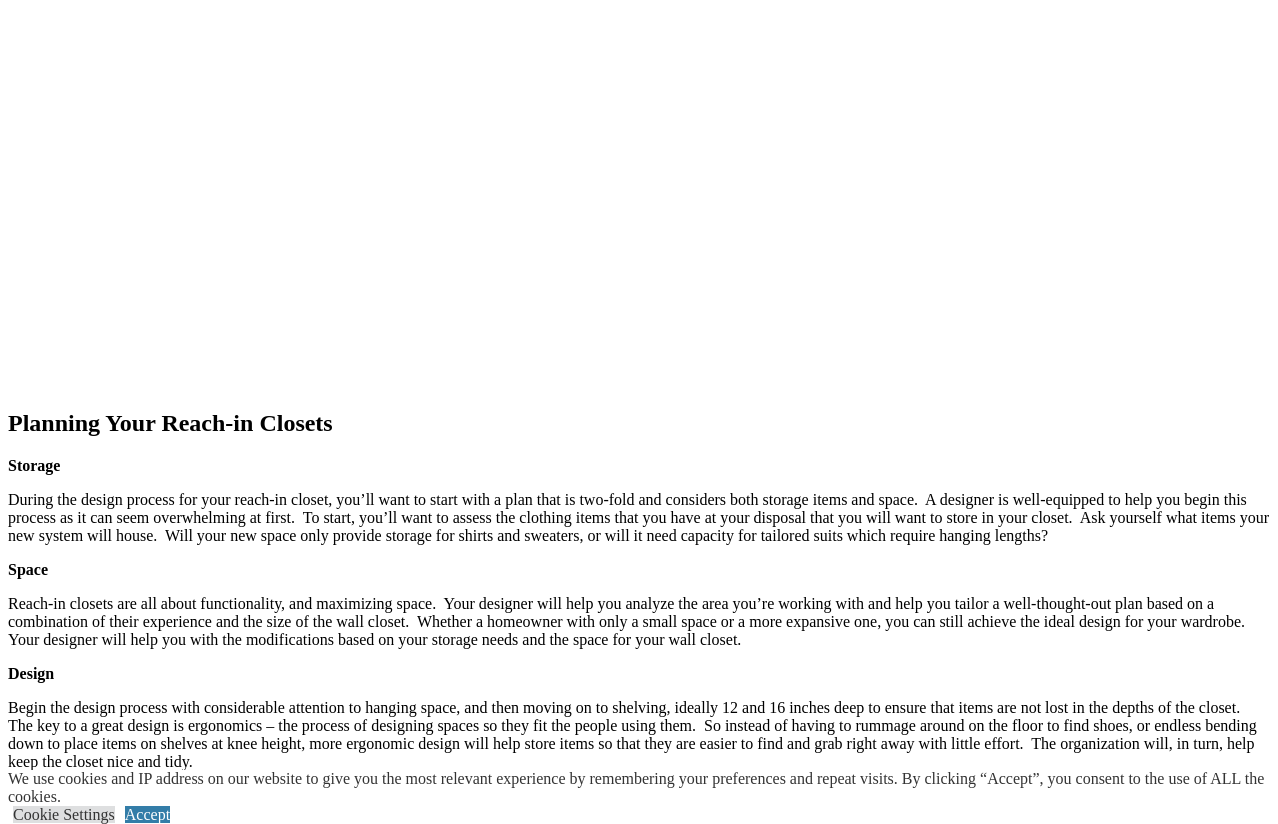 click at bounding box center [8, 6991] 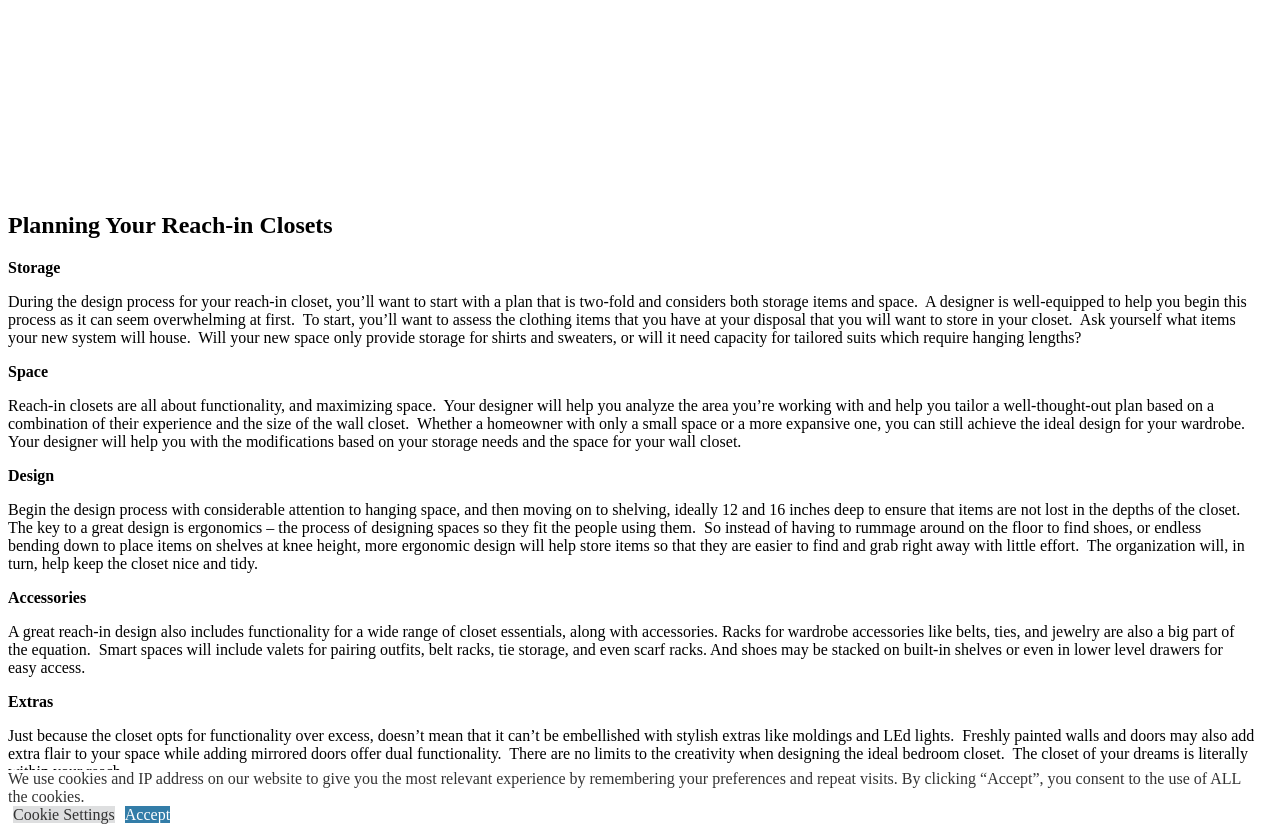 scroll, scrollTop: 2405, scrollLeft: 0, axis: vertical 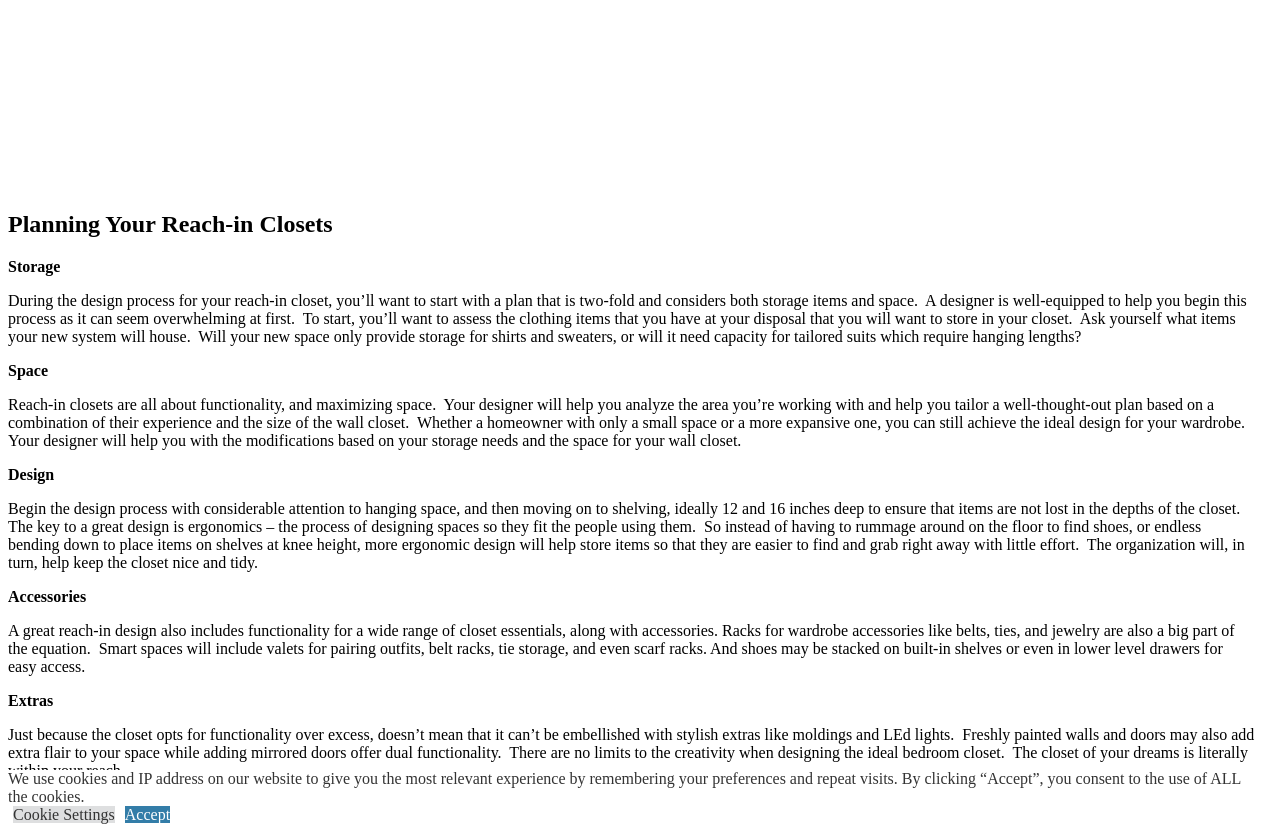 click on "Right side of the closet system has drawers and hanging." at bounding box center [651, 2958] 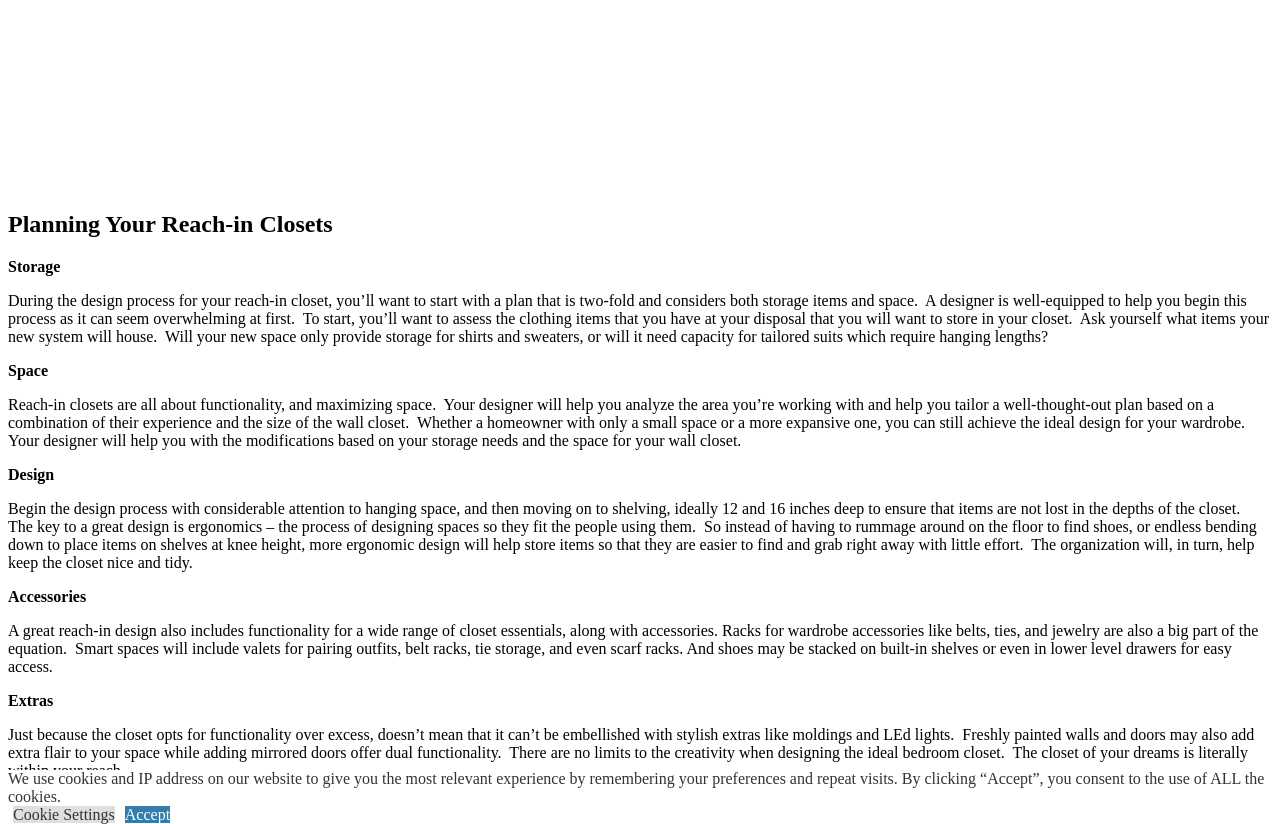 click at bounding box center [8, 6792] 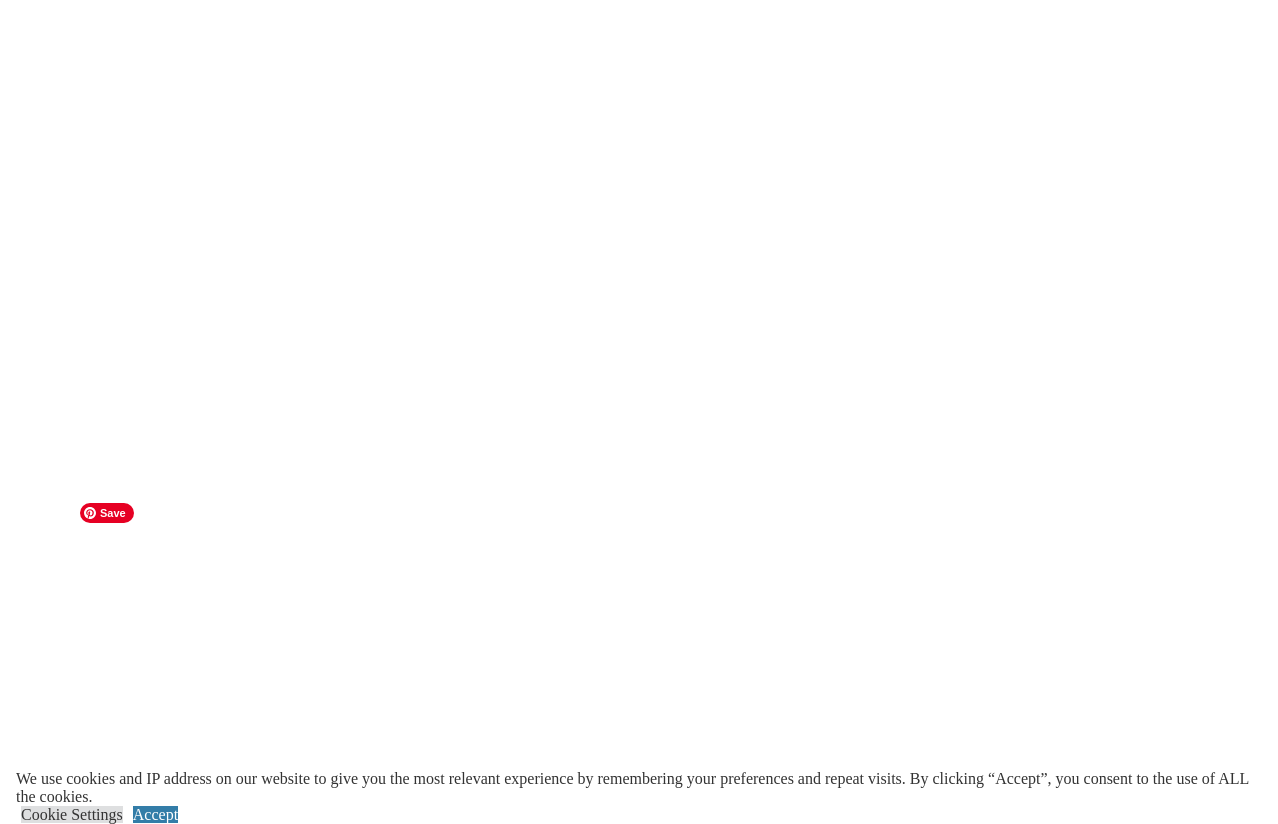 scroll, scrollTop: 1699, scrollLeft: 0, axis: vertical 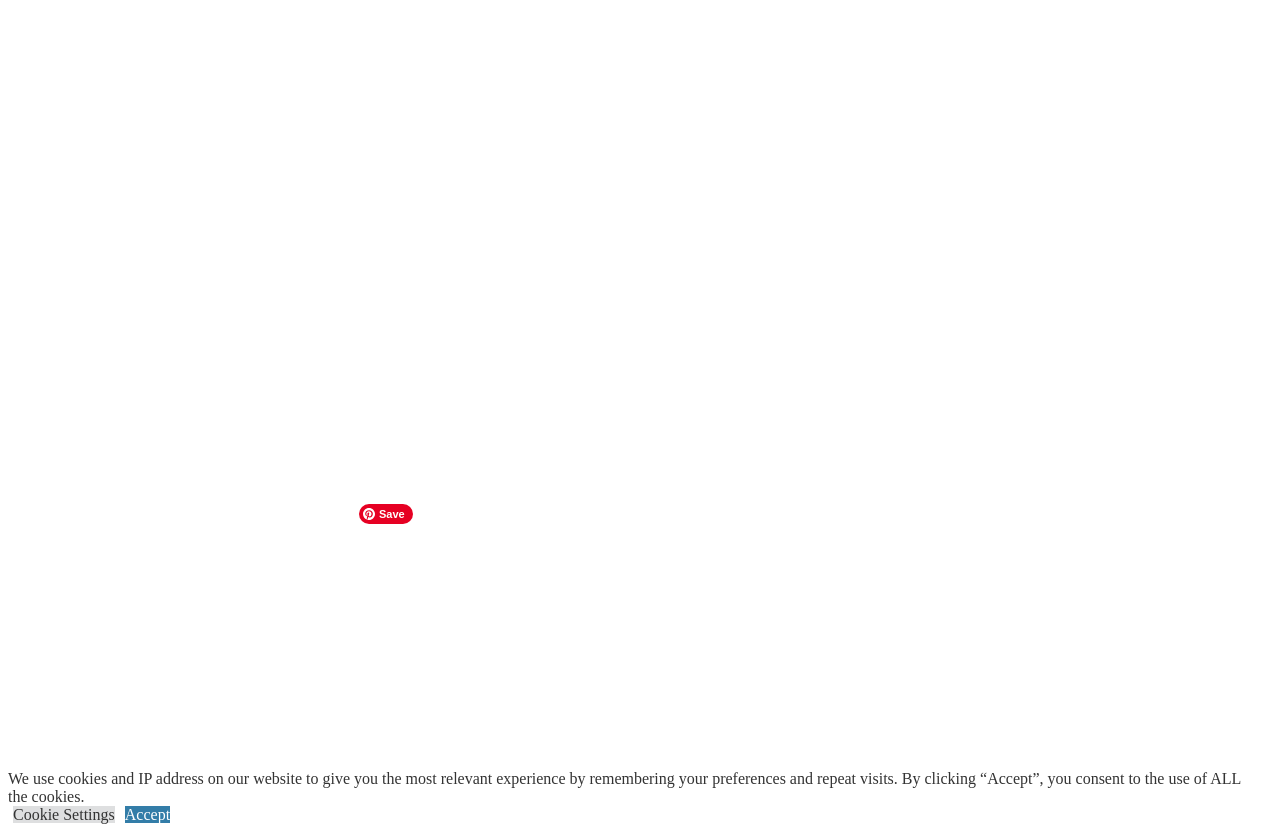 click at bounding box center [146, 1584] 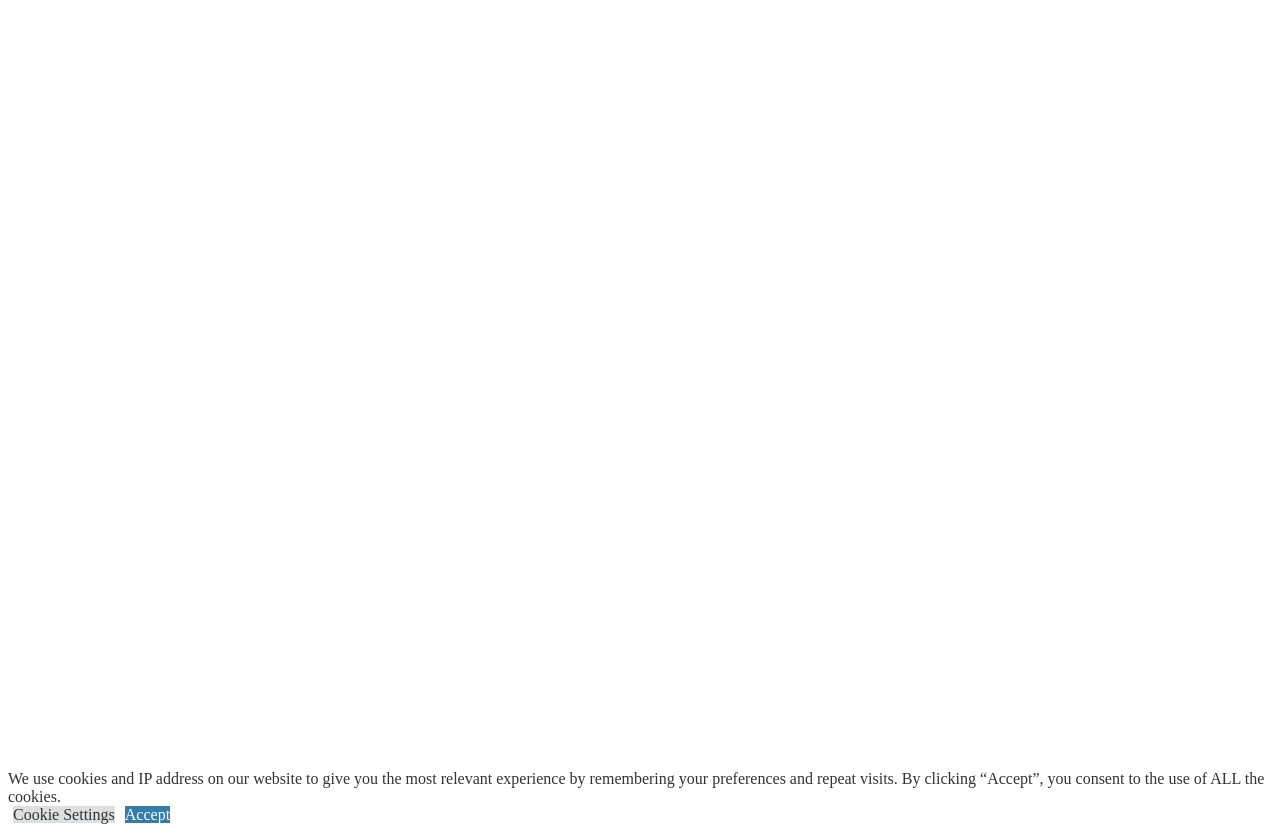 click at bounding box center [8, 7354] 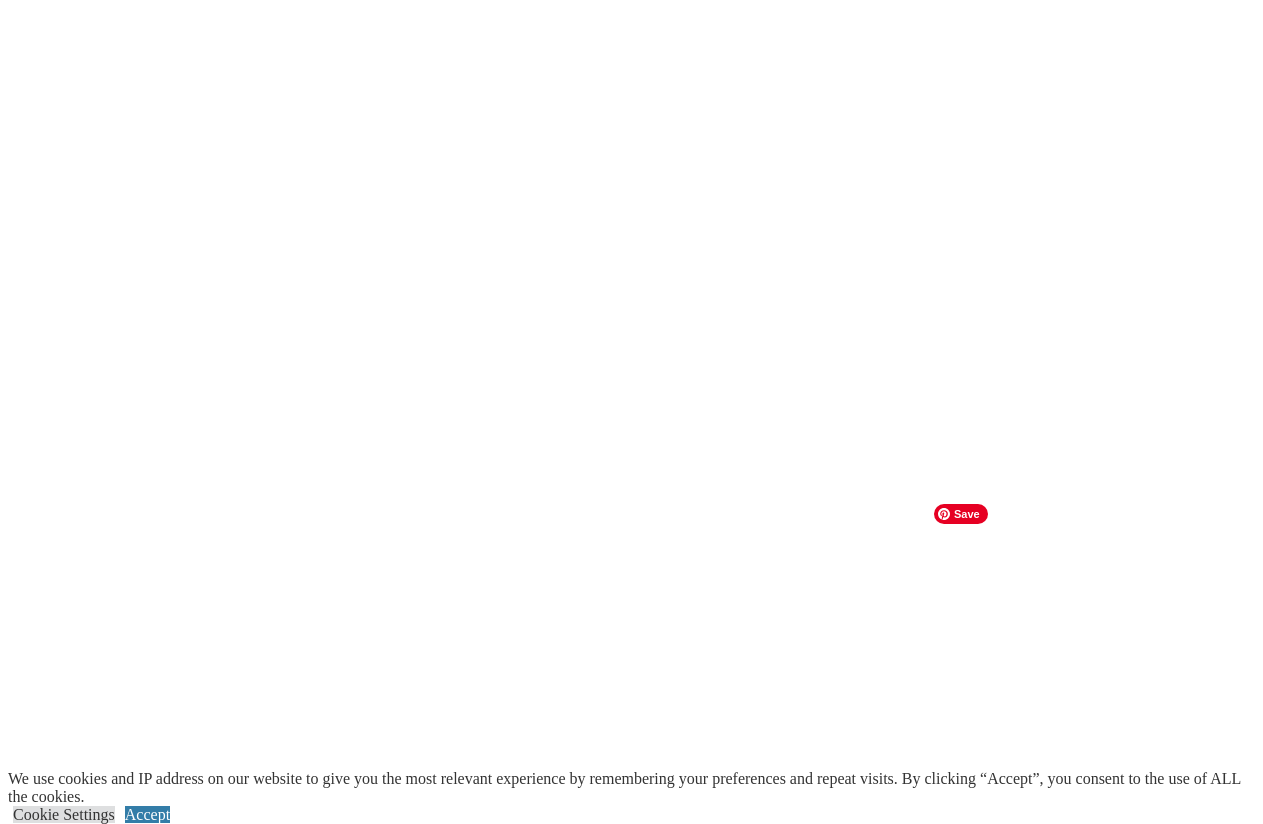 click at bounding box center (147, 1629) 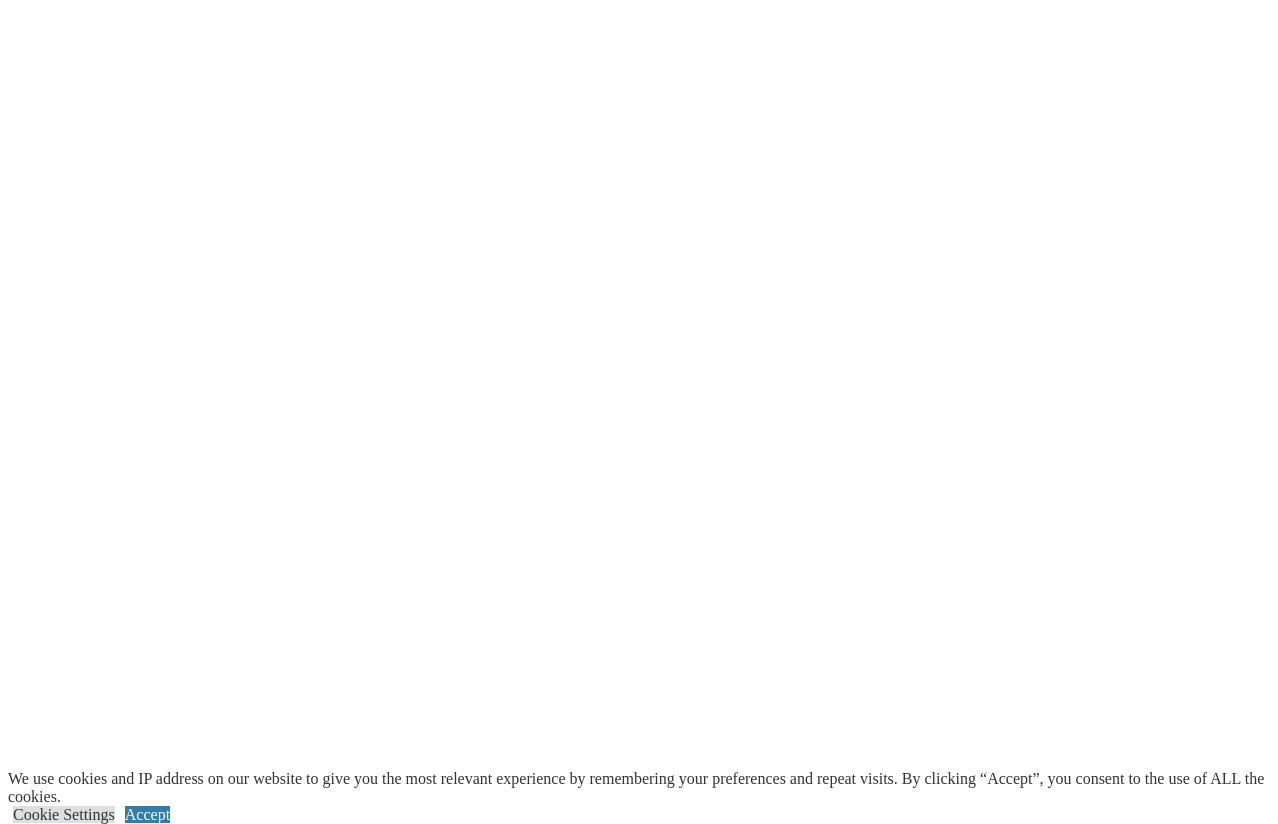 click at bounding box center [8, 7372] 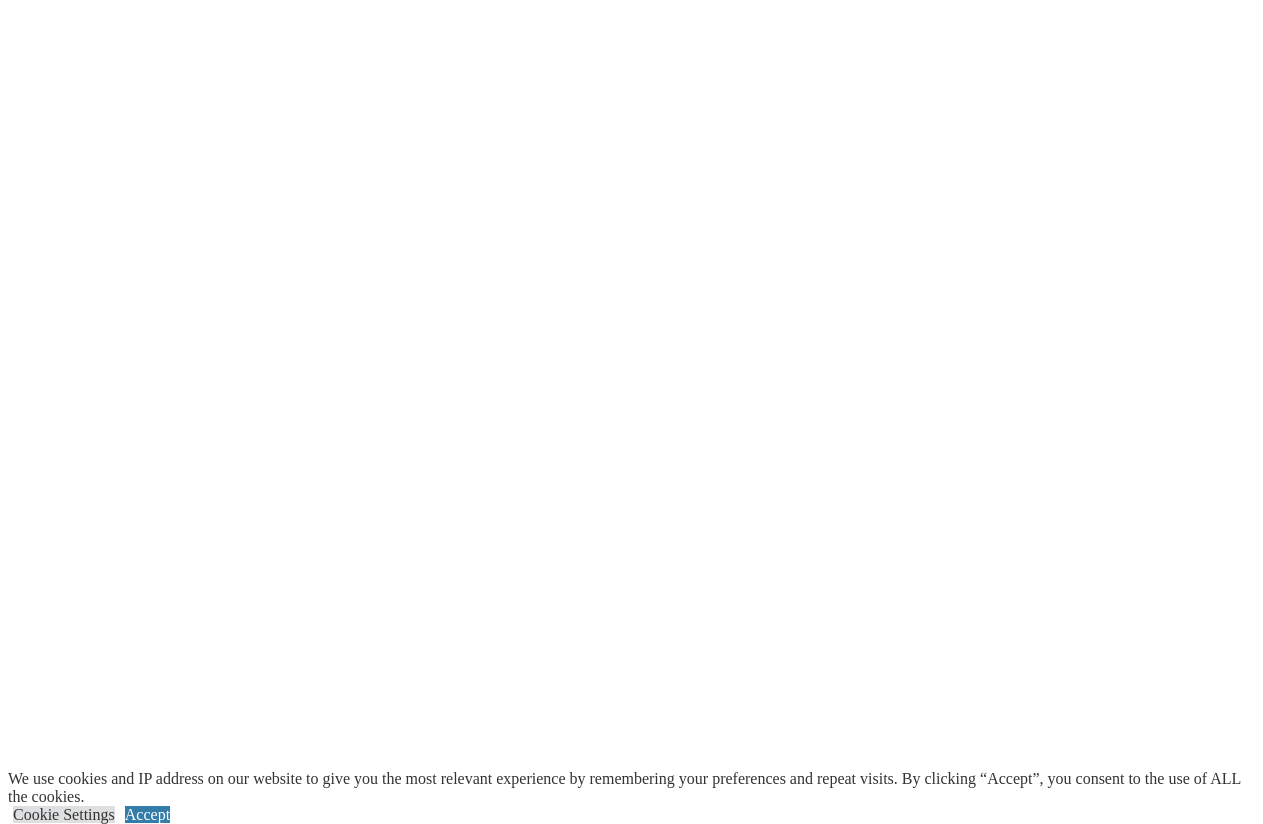 click on "next" at bounding box center [631, 1800] 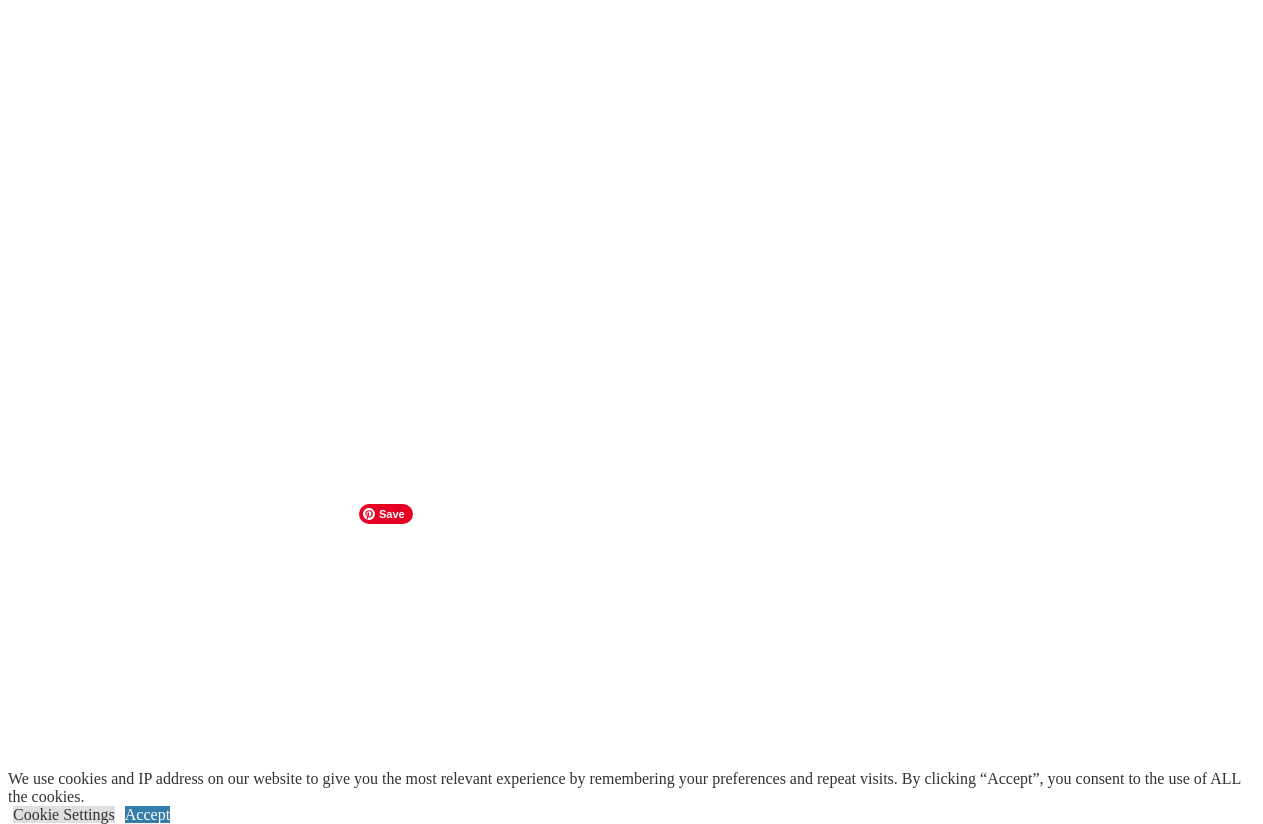 click at bounding box center [-1003, 1701] 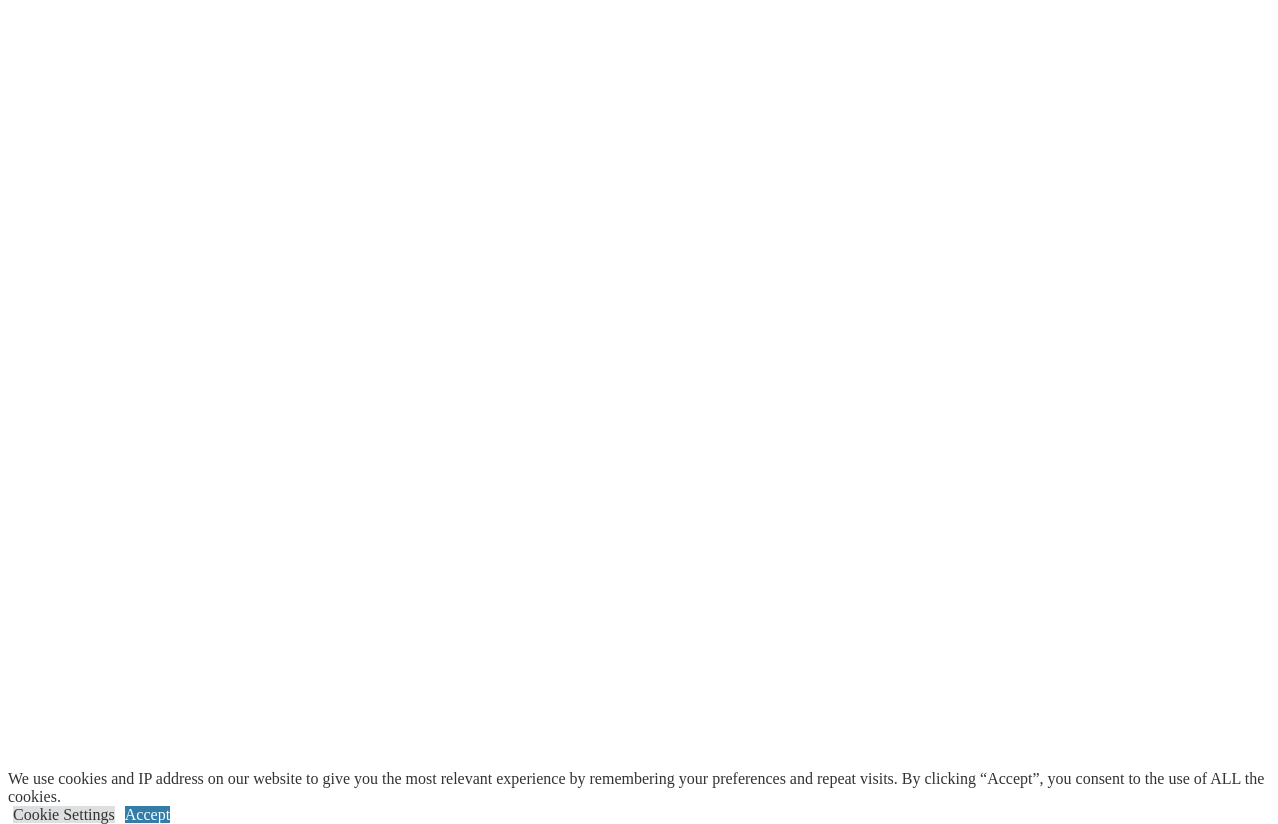 click at bounding box center [8, 7372] 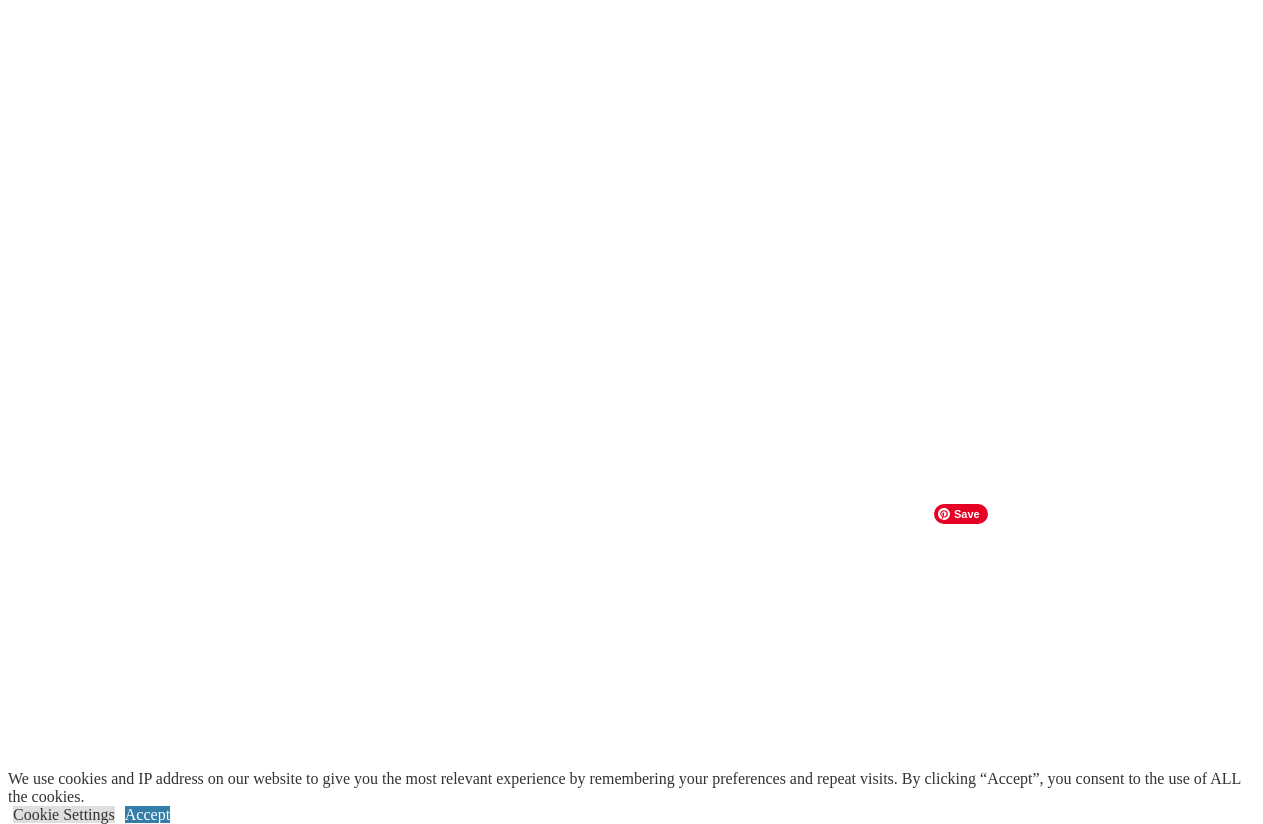 click at bounding box center [-1003, 1755] 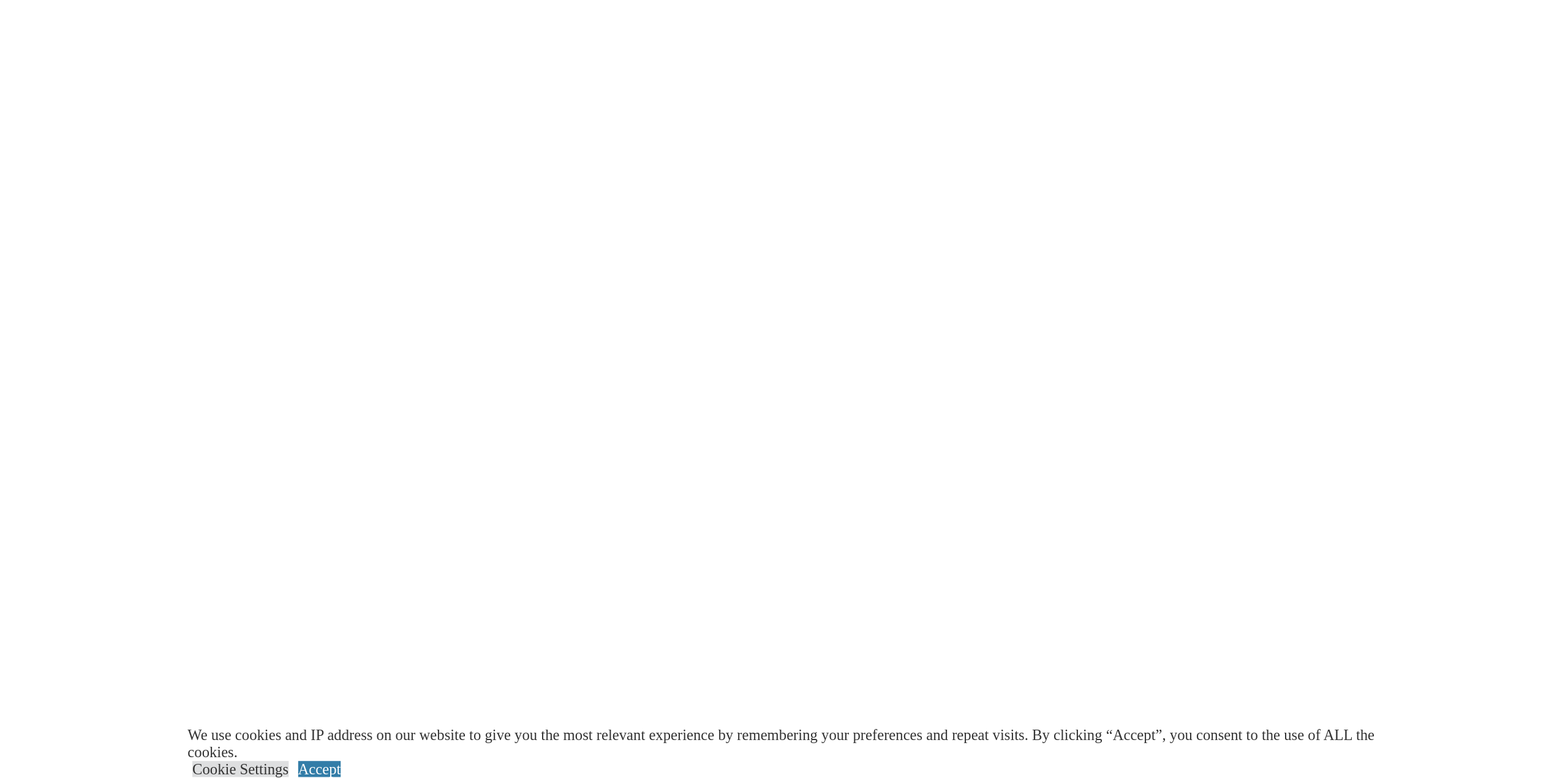 scroll, scrollTop: 1524, scrollLeft: 0, axis: vertical 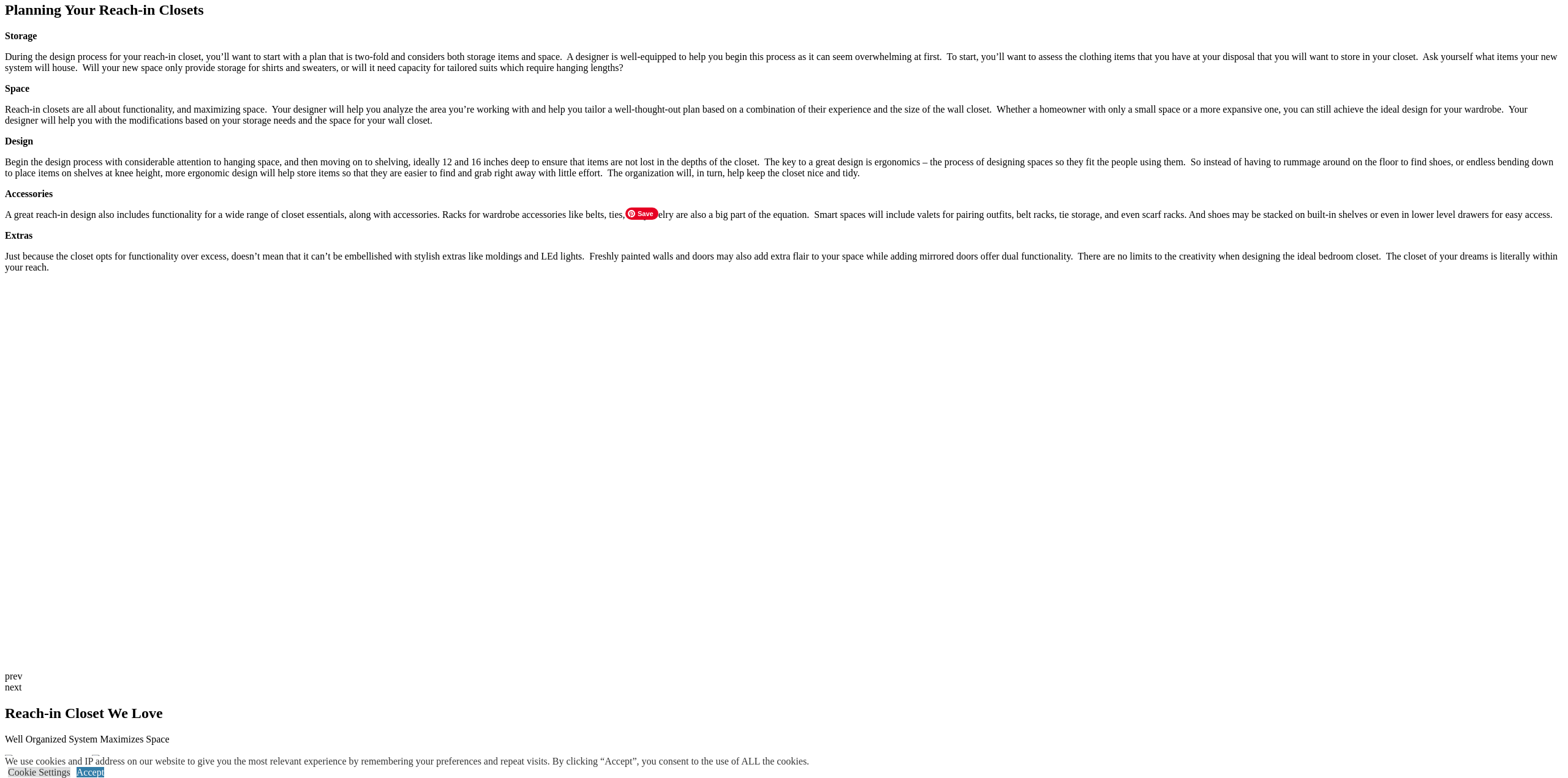 click at bounding box center (103, 4010) 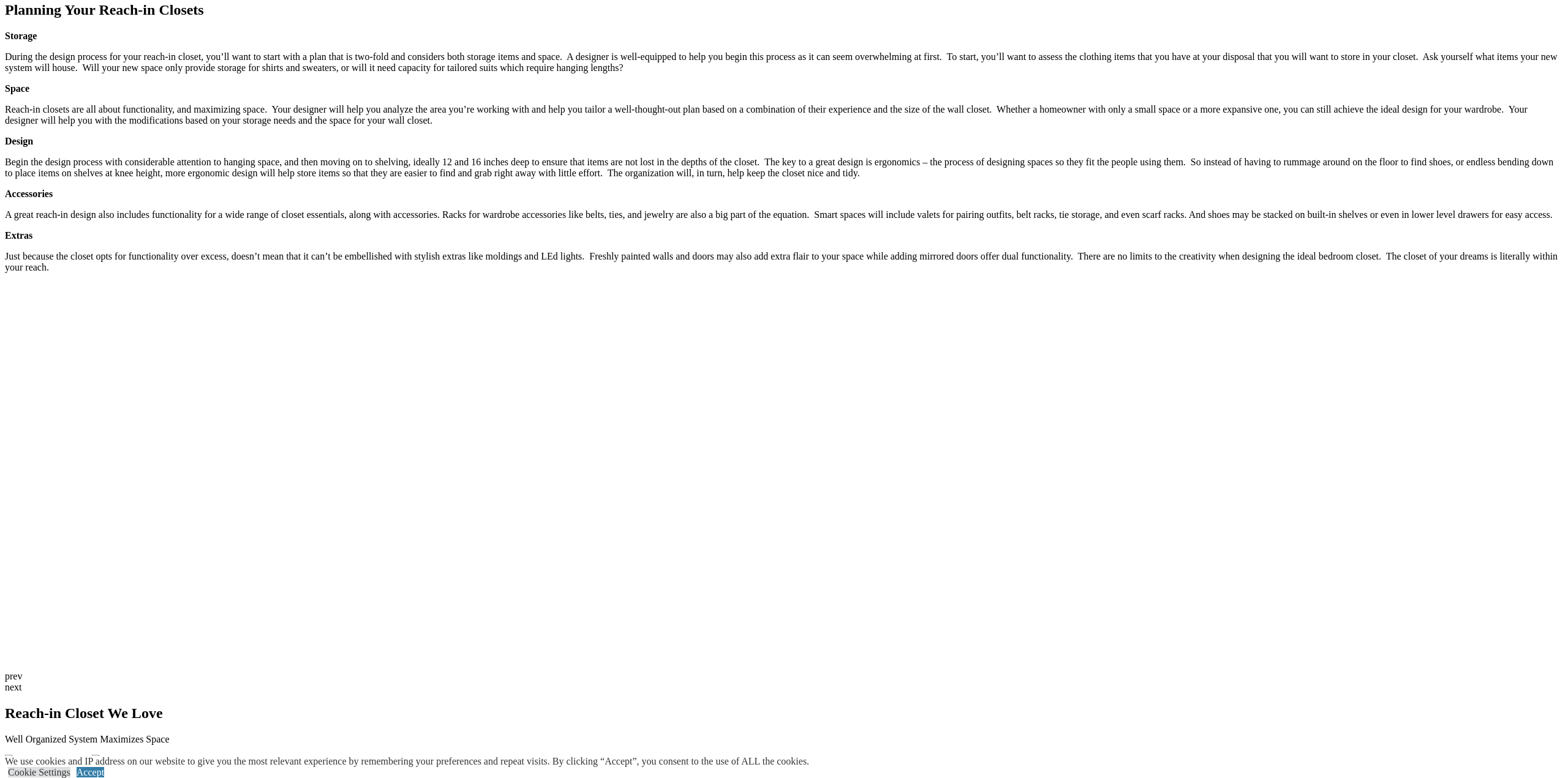 click at bounding box center [5, 4021] 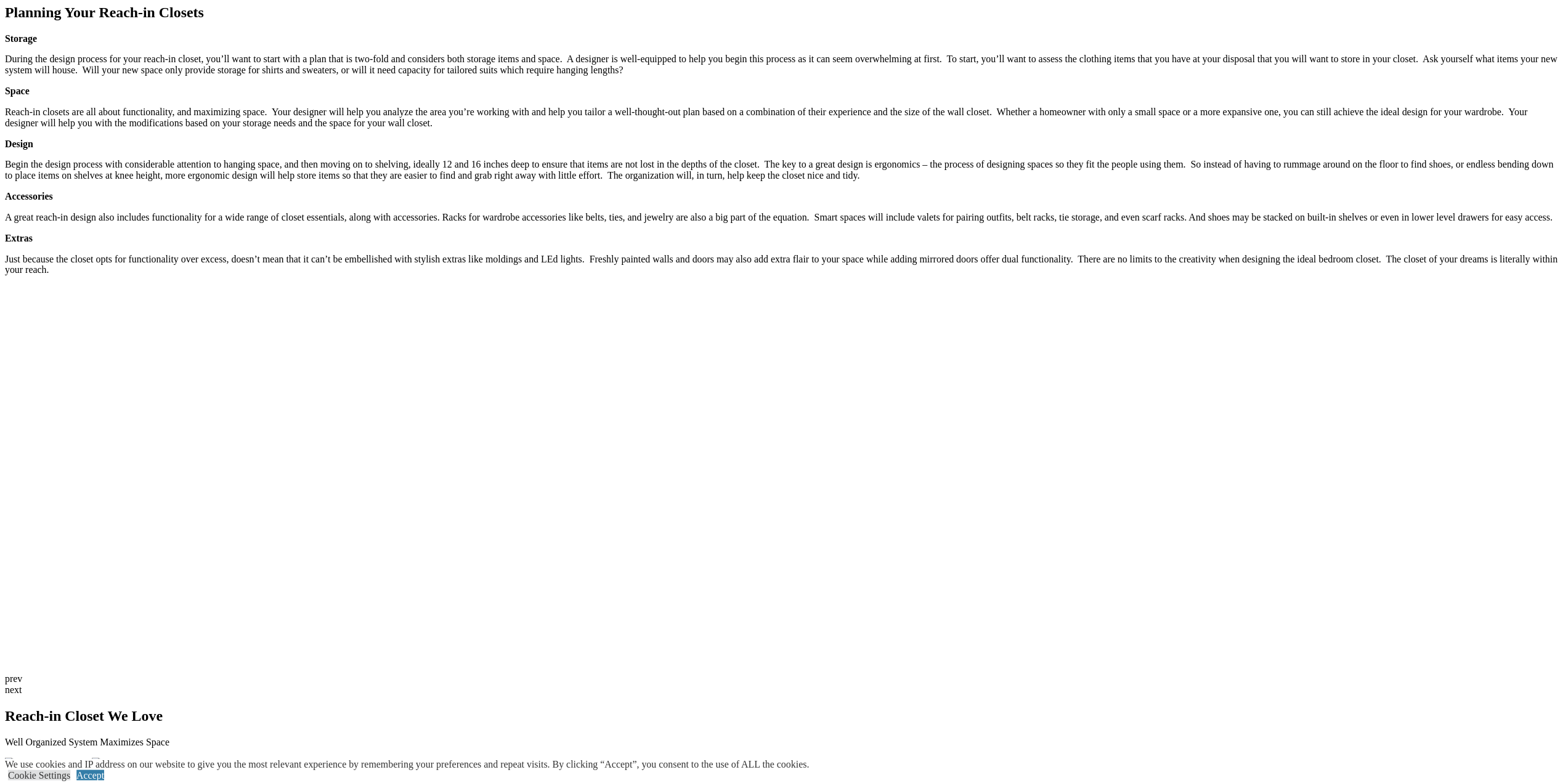 scroll, scrollTop: 1082, scrollLeft: 0, axis: vertical 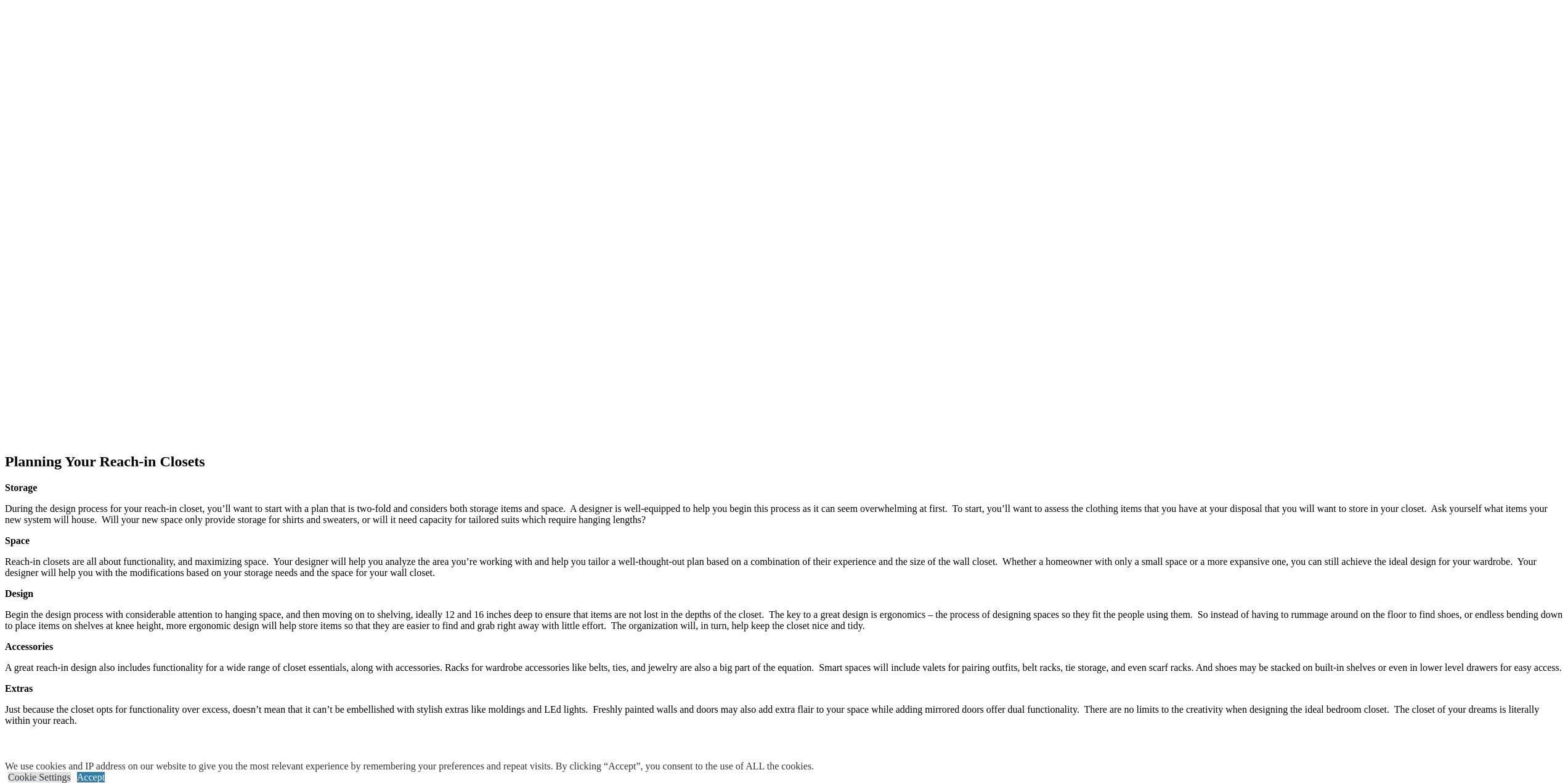 click on "next" at bounding box center (784, 1143) 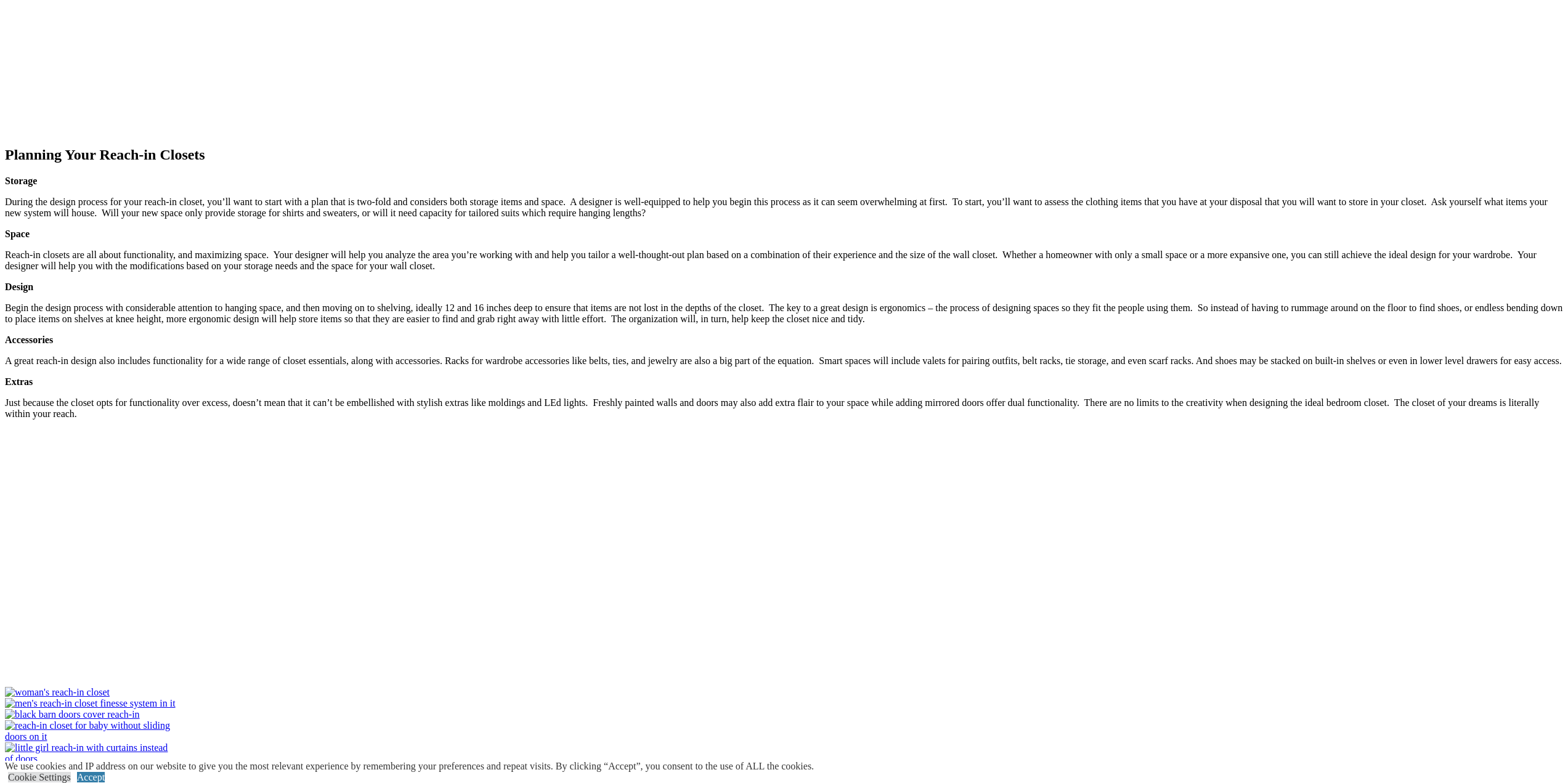scroll, scrollTop: 1390, scrollLeft: 0, axis: vertical 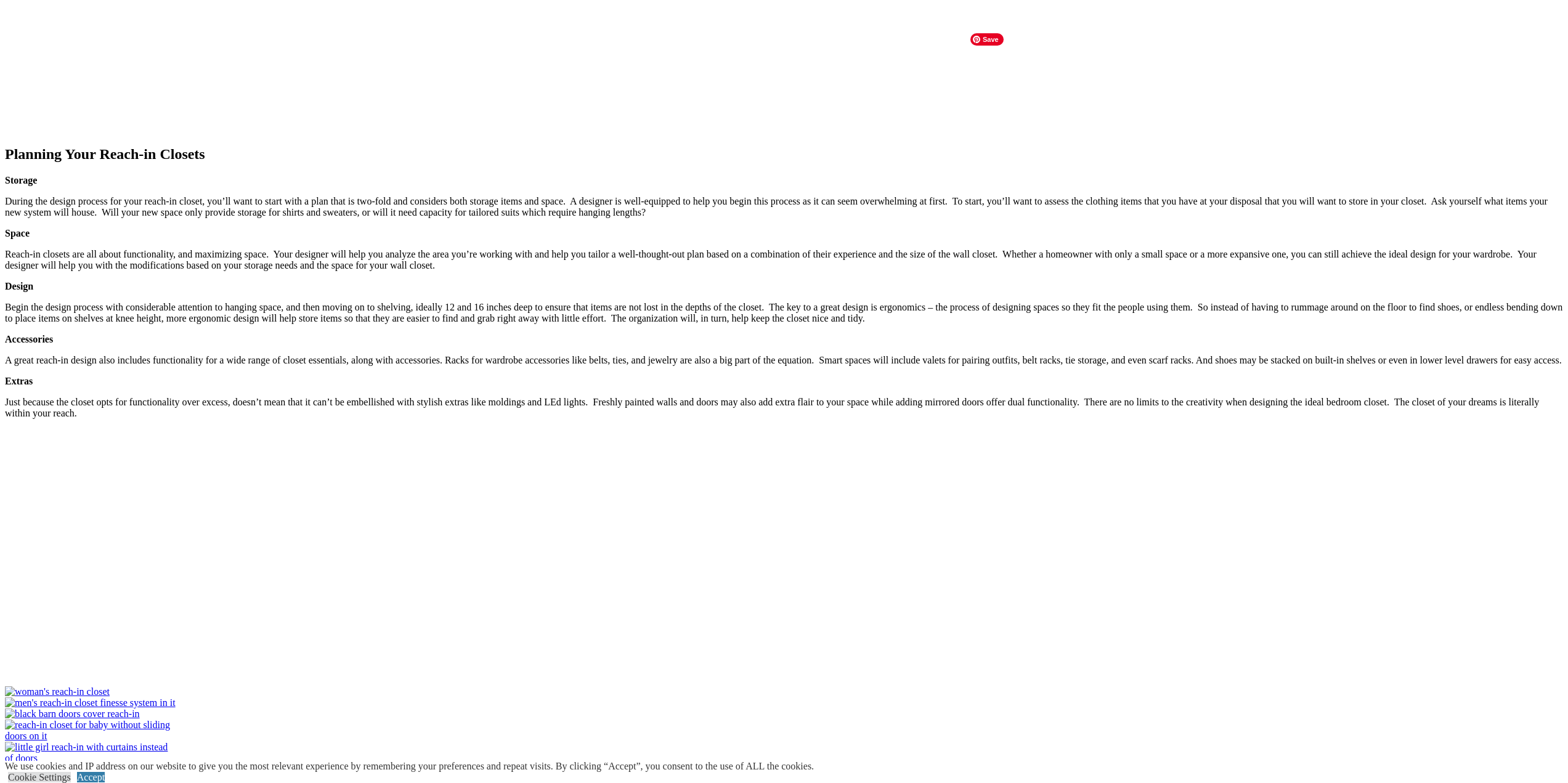 click at bounding box center (91, 731) 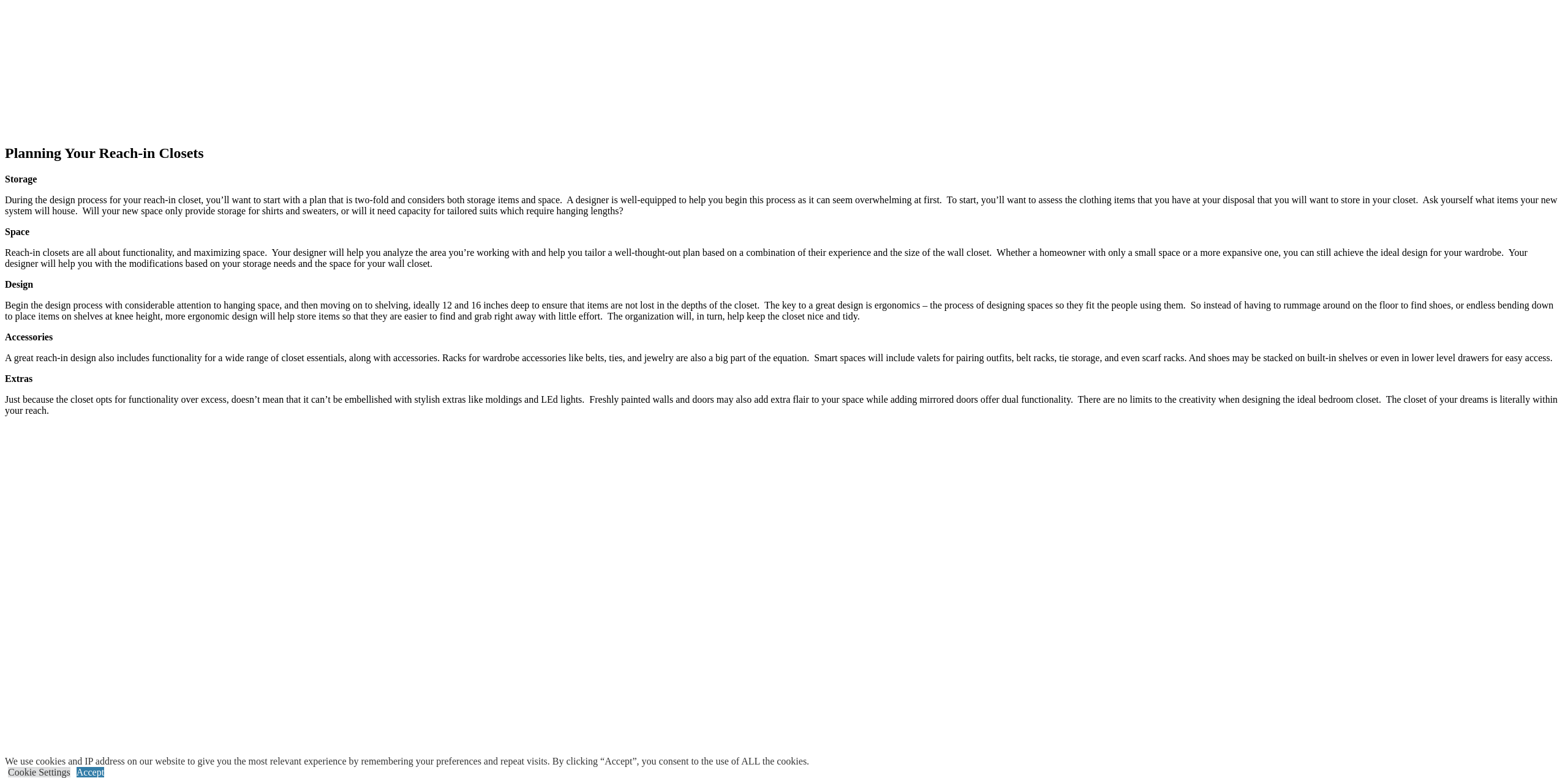 click at bounding box center [5, 4164] 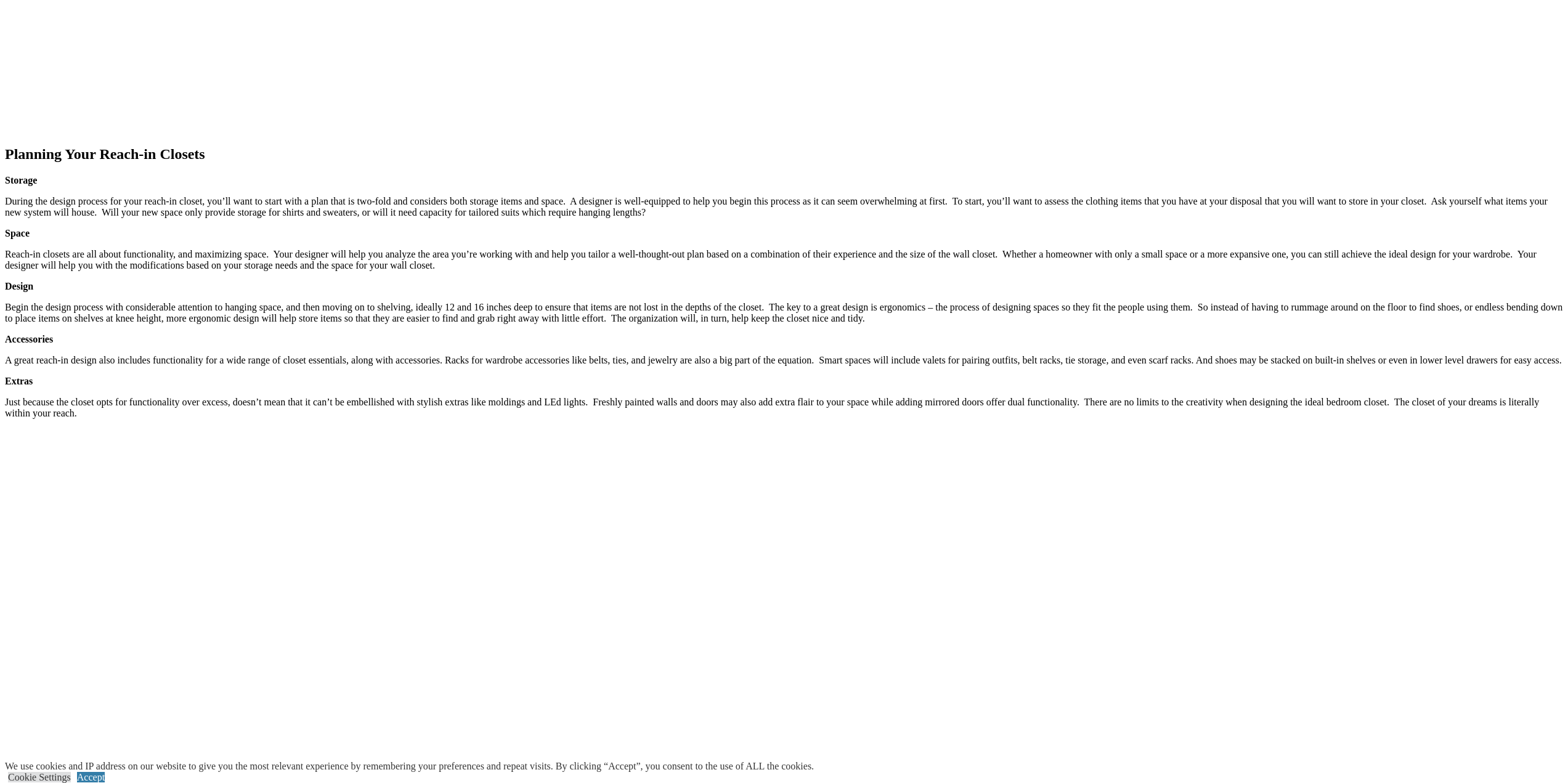 click on "Visit the custom closets gallery and see more reach-in pictures." at bounding box center [201, 2228] 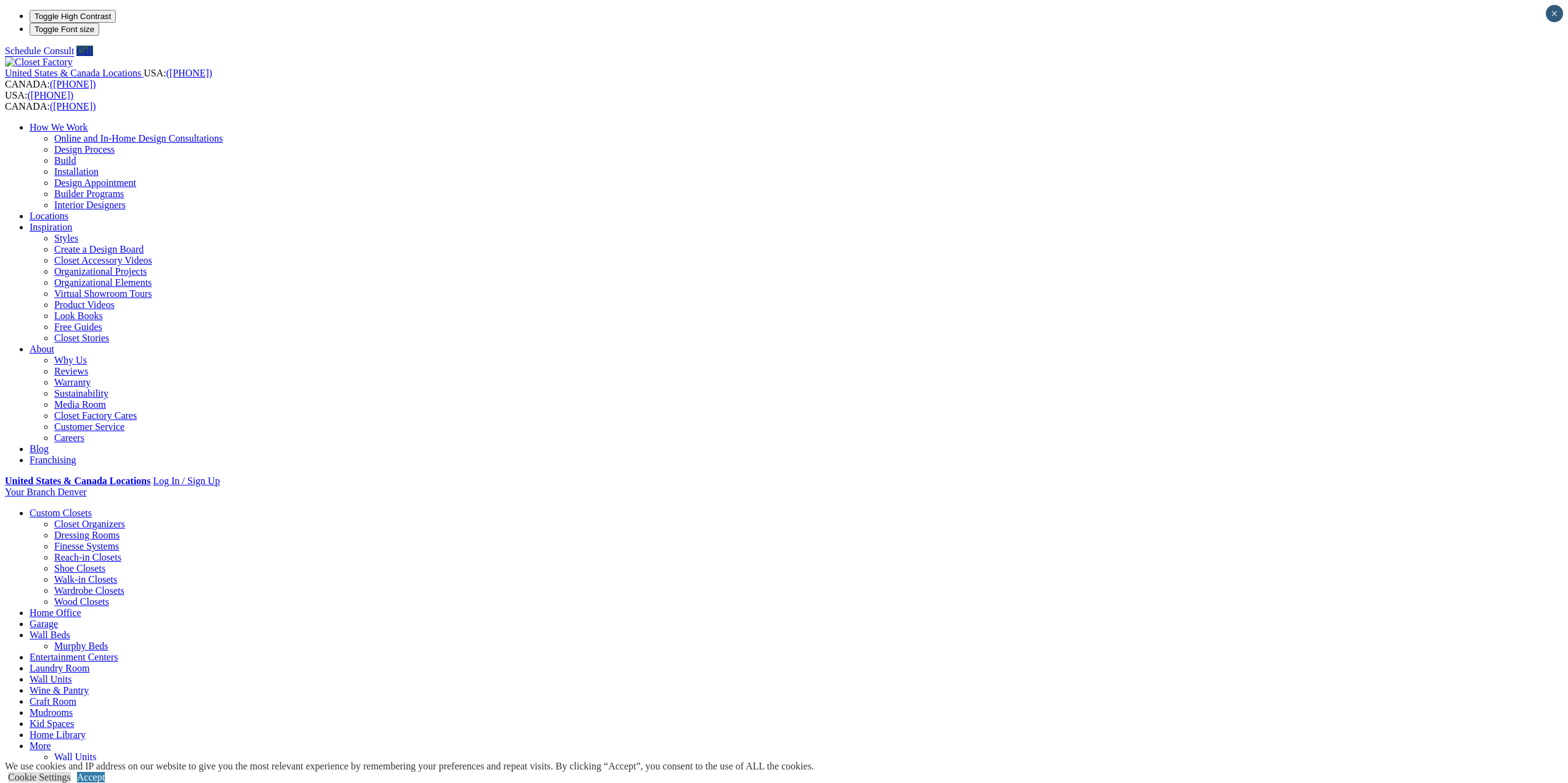 scroll, scrollTop: 0, scrollLeft: 0, axis: both 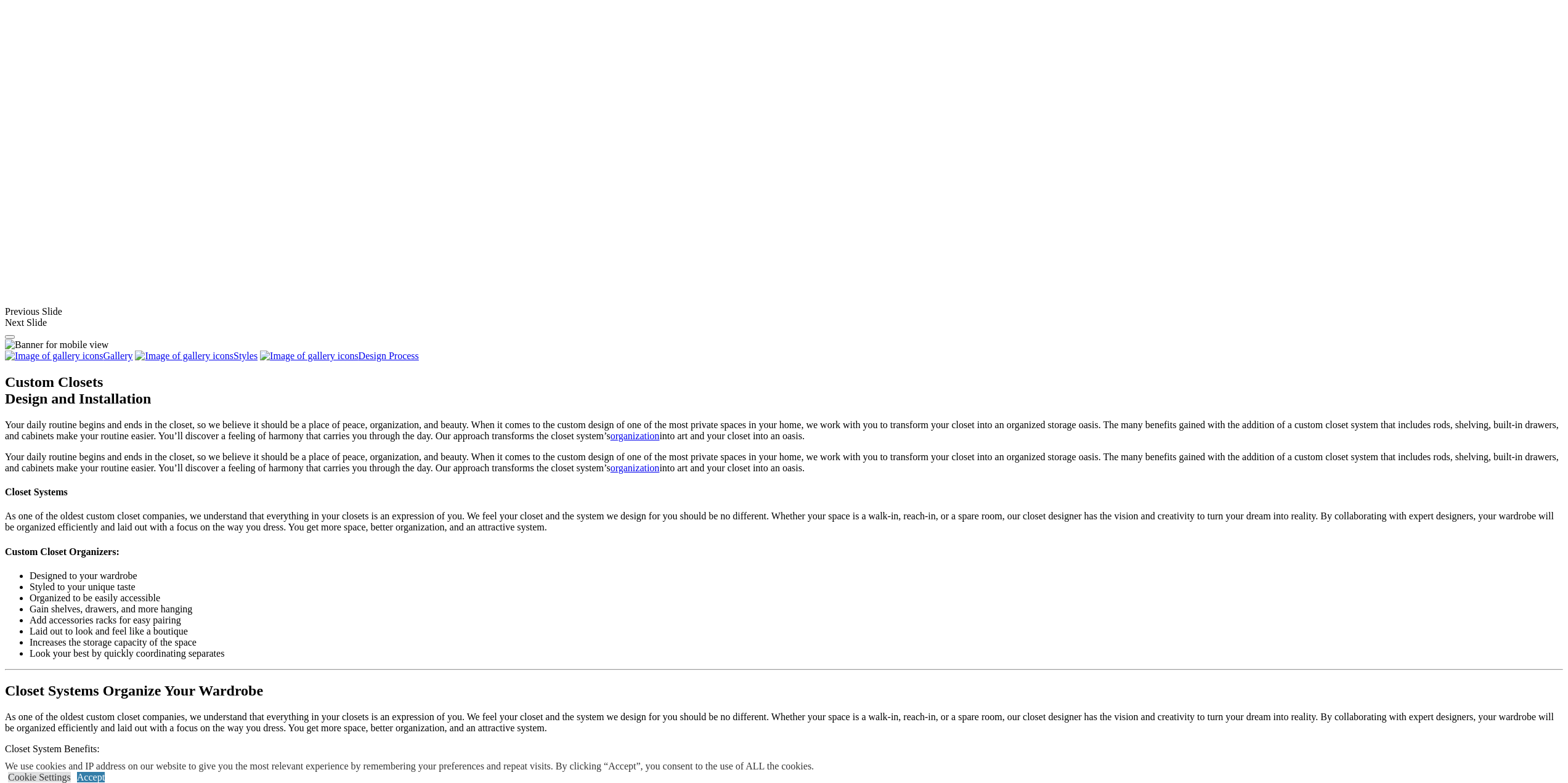 click on "Reach-In" at bounding box center [47, 1069] 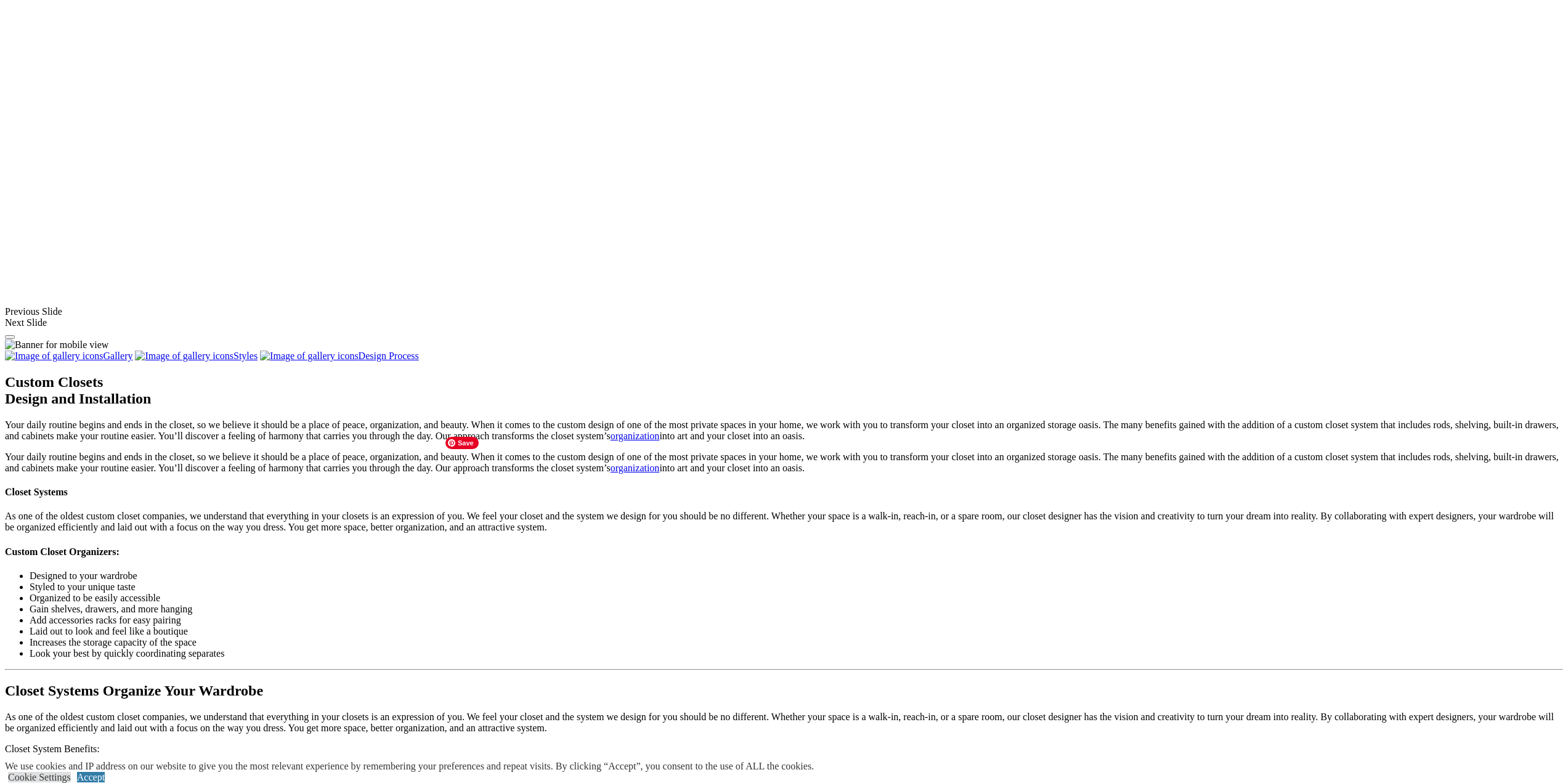 click at bounding box center [95, 1300] 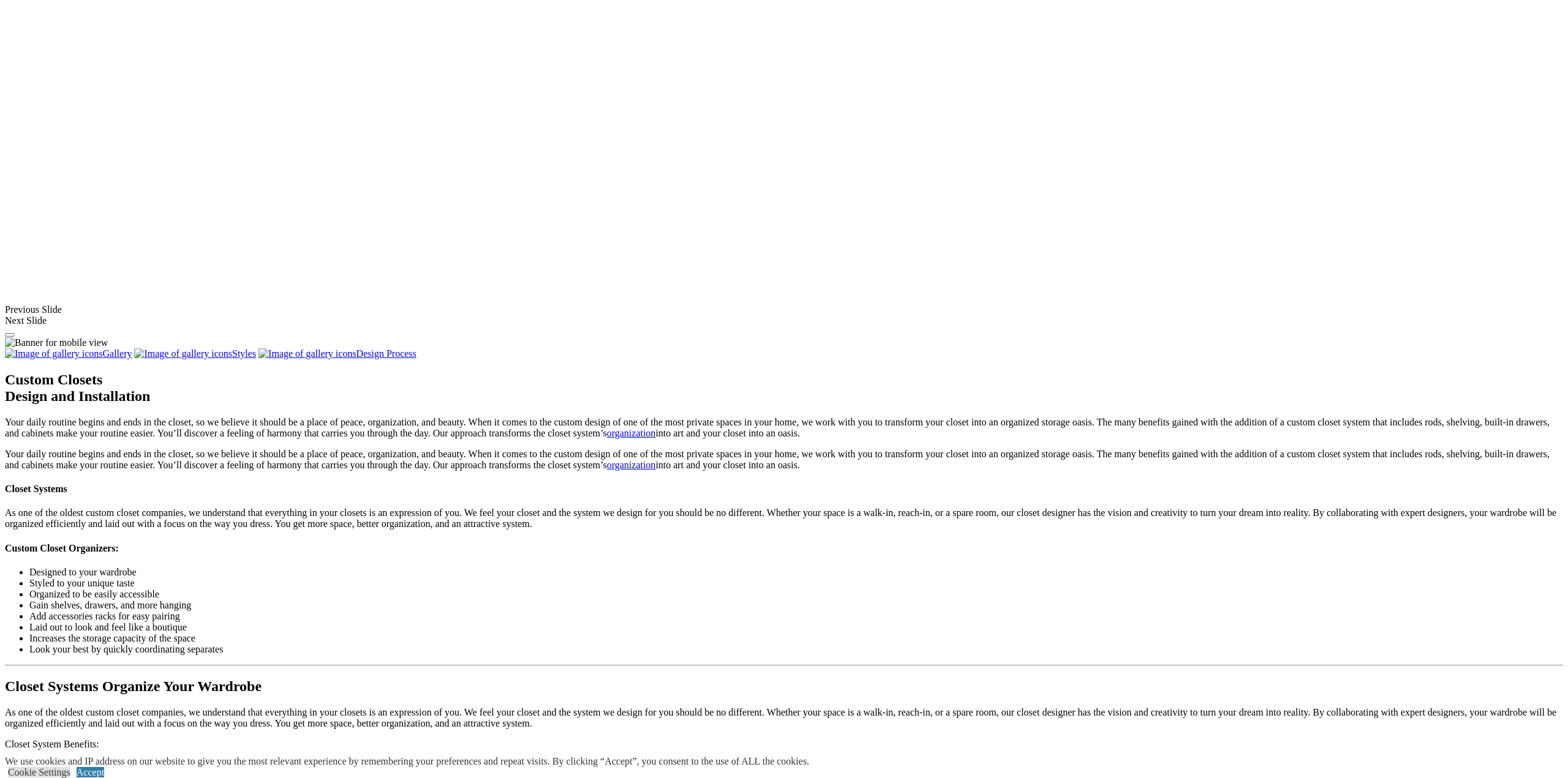 click at bounding box center [5, 29648] 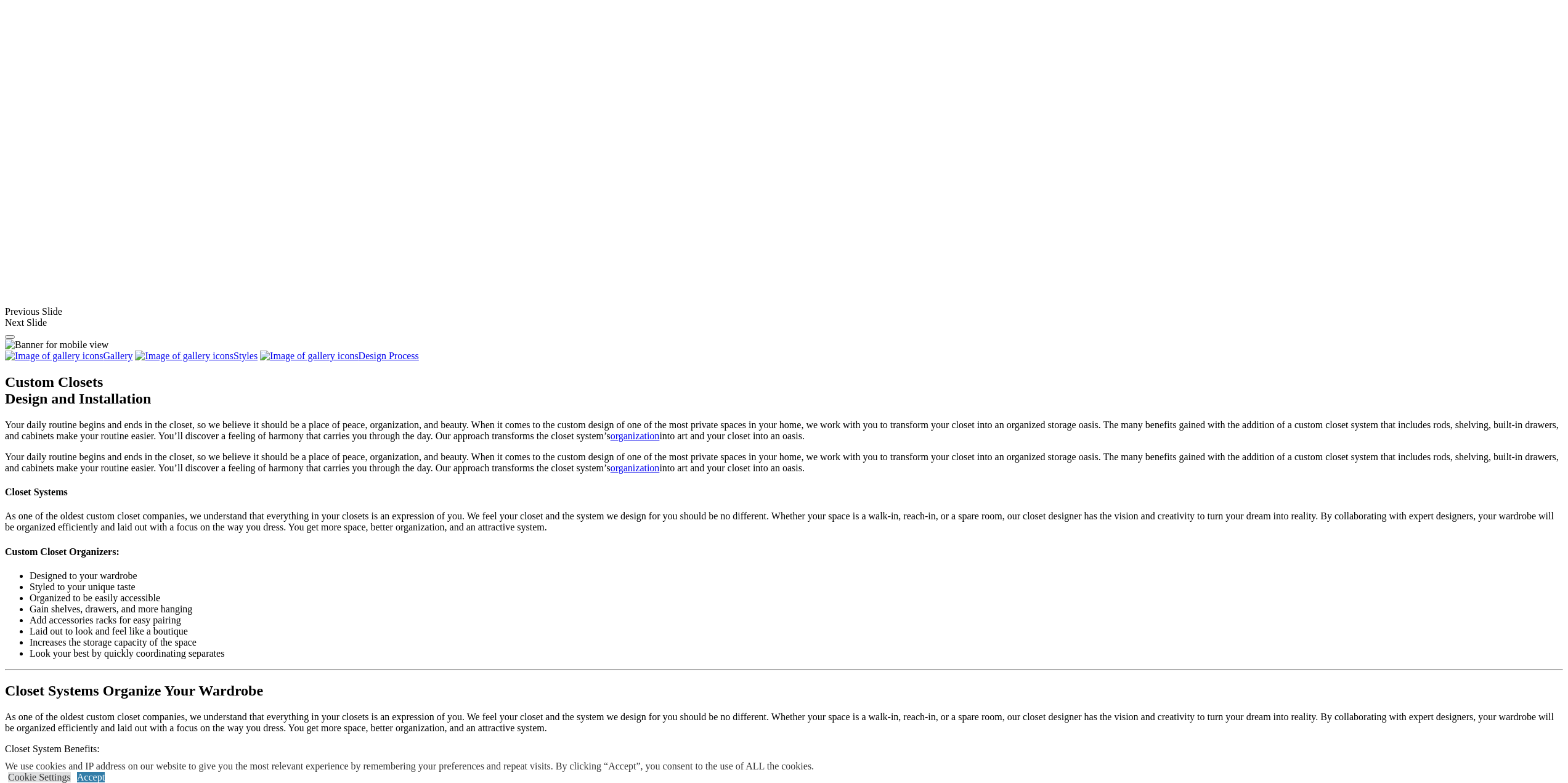 click on "Reach-In" at bounding box center [47, 1069] 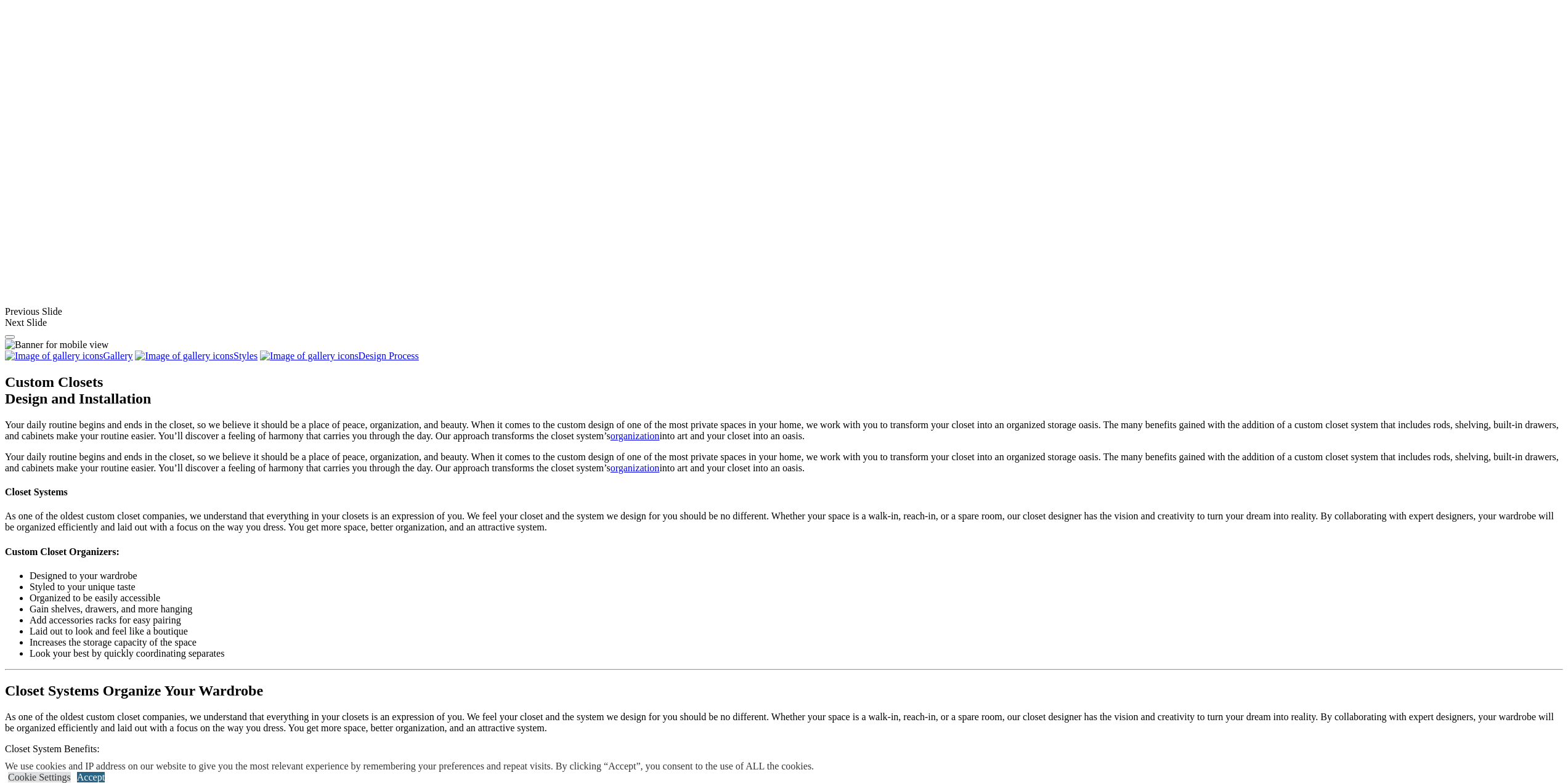 click on "Accept" at bounding box center (91, 777) 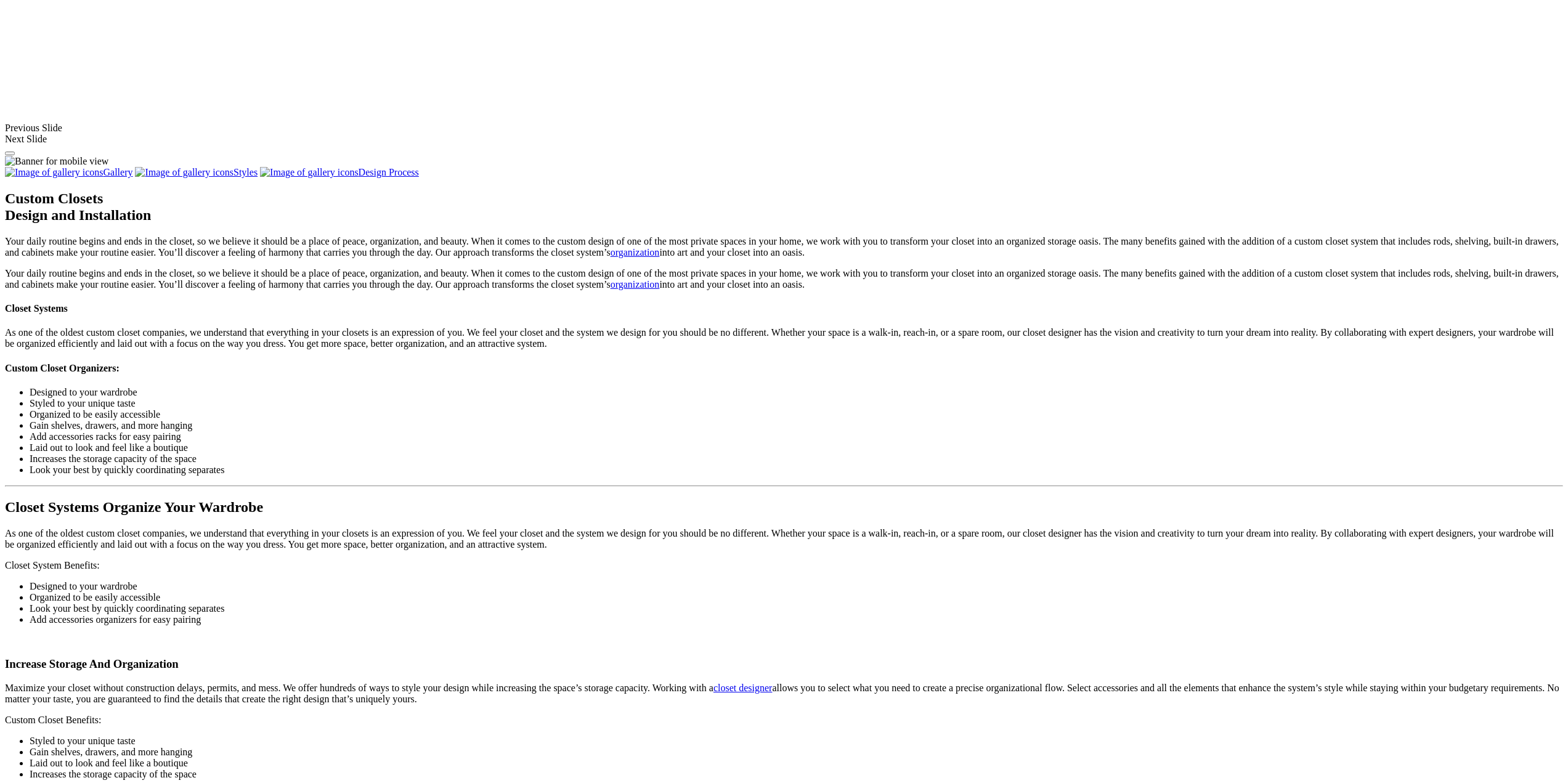 scroll, scrollTop: 1108, scrollLeft: 0, axis: vertical 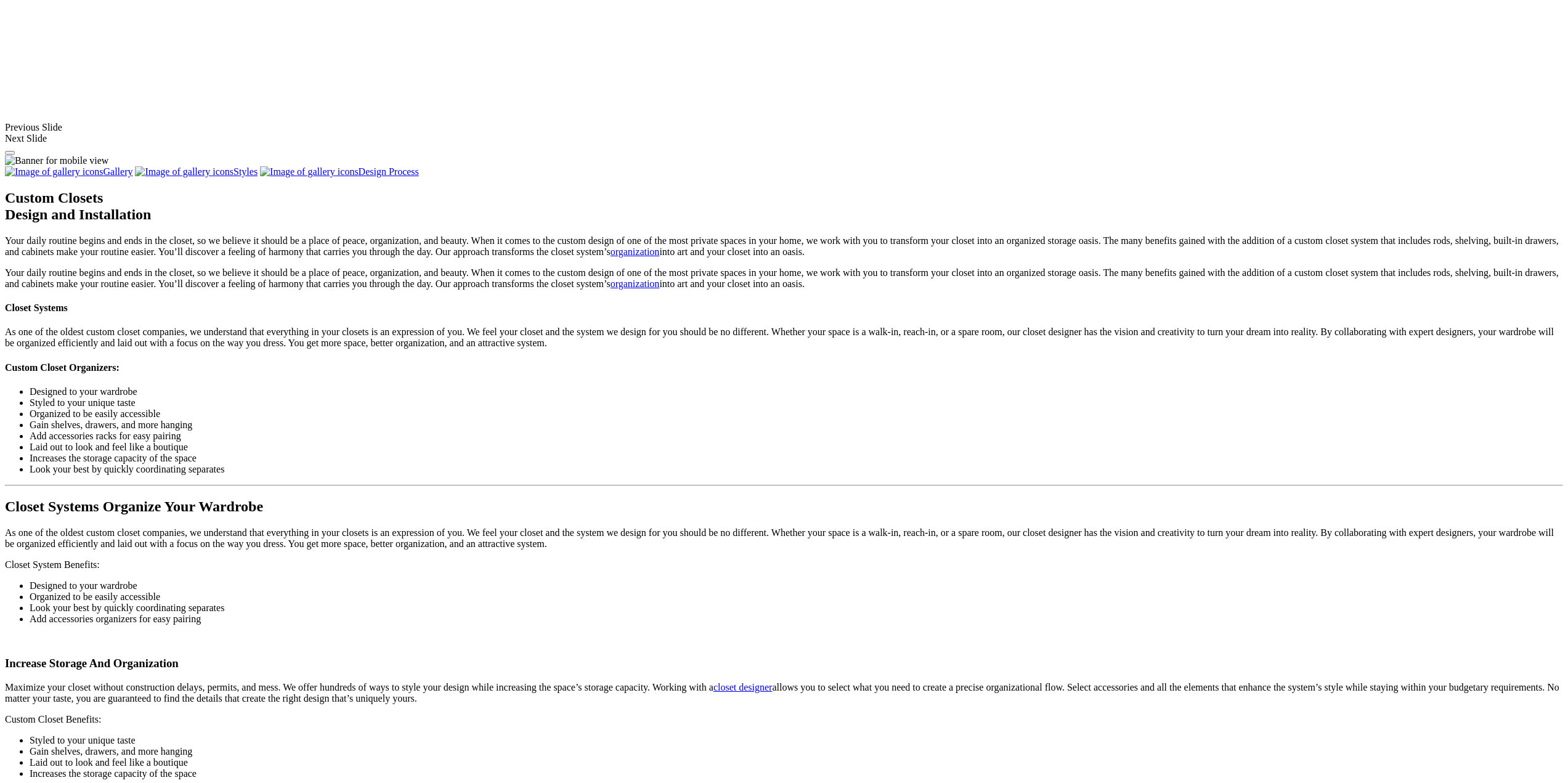 click on "Styles" at bounding box center (196, 171) 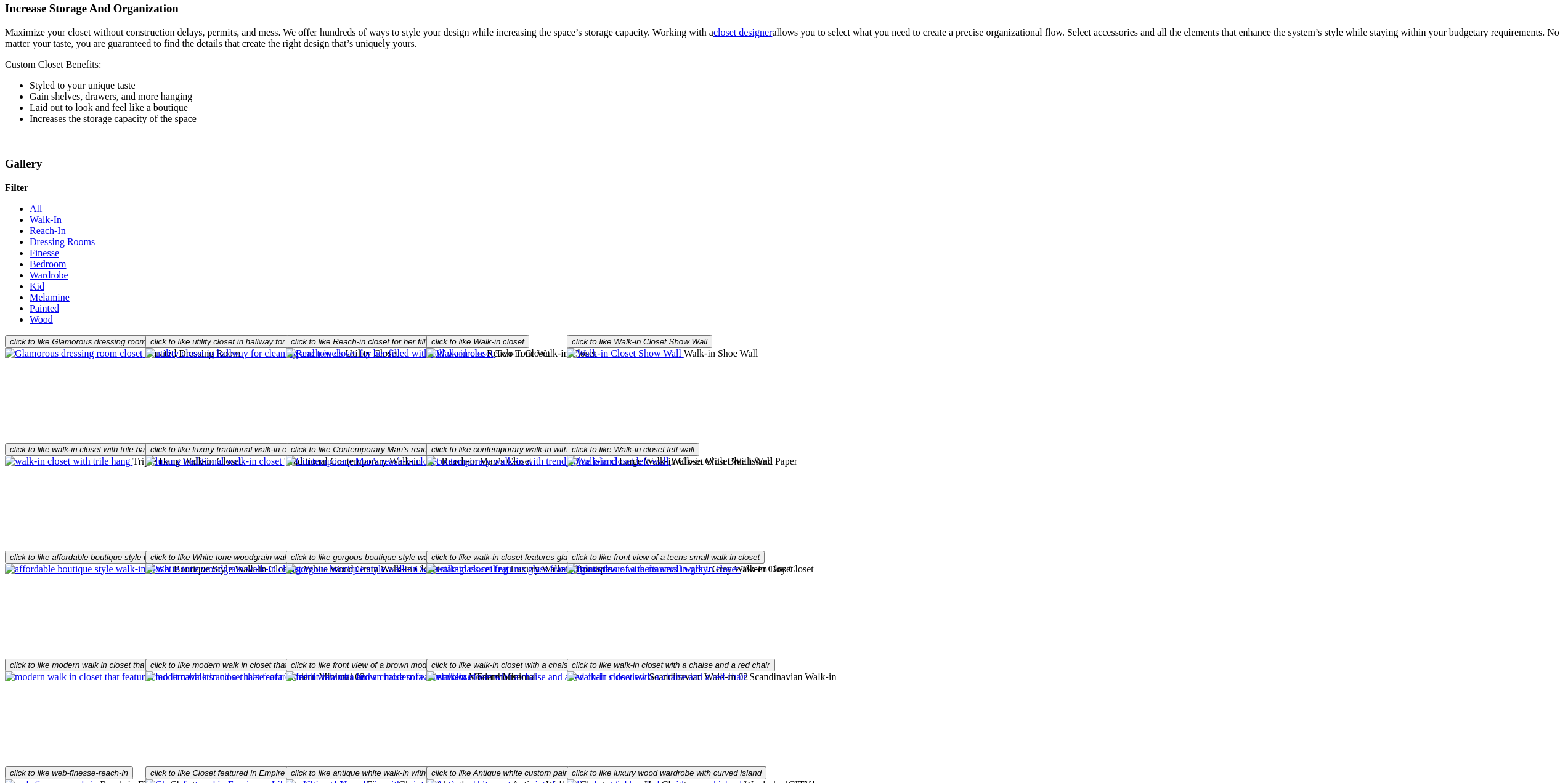 scroll, scrollTop: 1763, scrollLeft: 0, axis: vertical 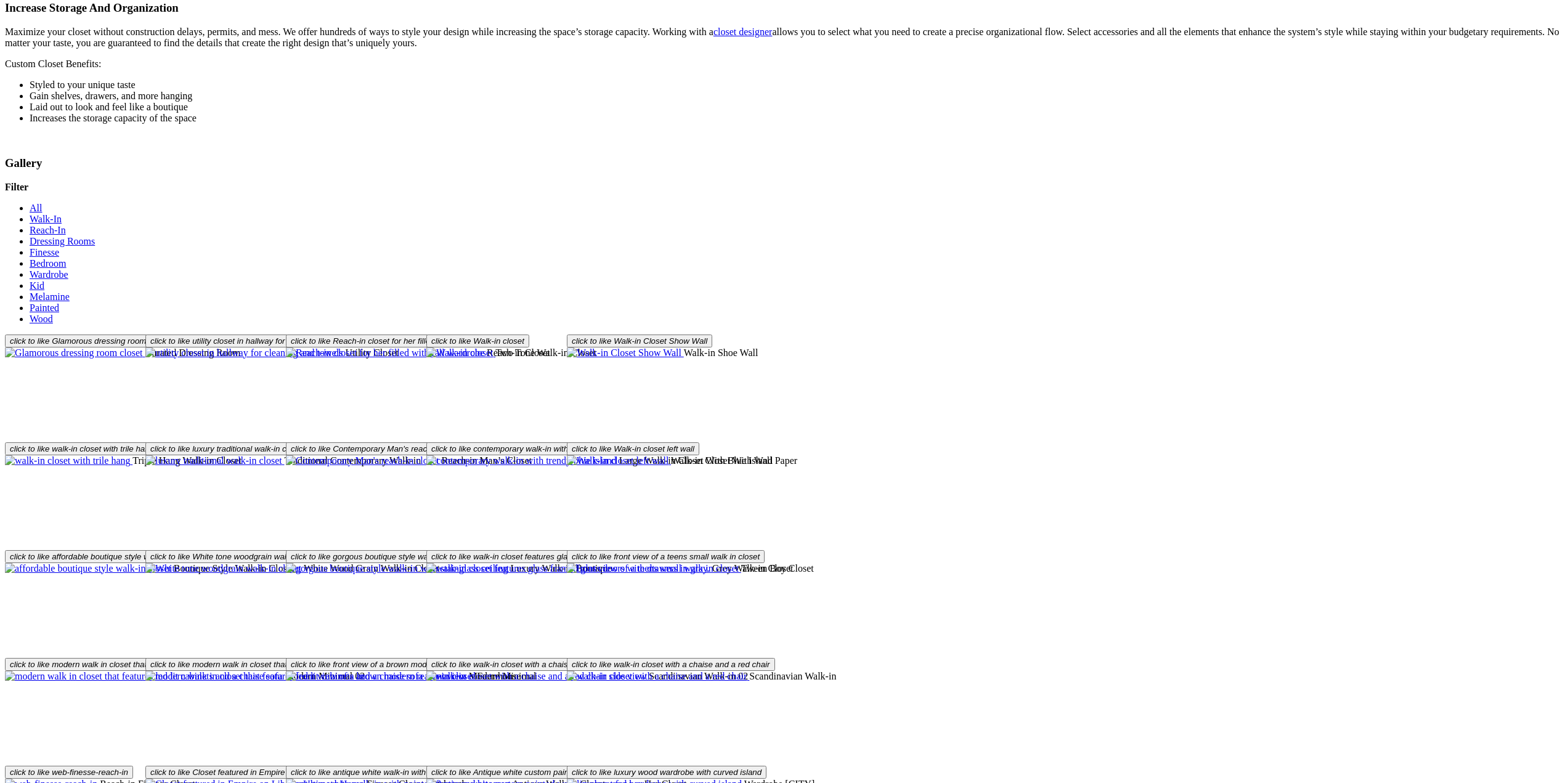 click on "The mudroom: the unsung hero of your home. 🧤🧥🧽  It’s the first place you see when you walk in, and often the first to get overlooked.   With a custom mudroom from Closet Factory, you can turn that catch-all chaos into a beautifully organized, functional space that works hard and looks good doing it.  Because even the “forgotten” spaces deserve a little love. 💛" at bounding box center [75, 1130] 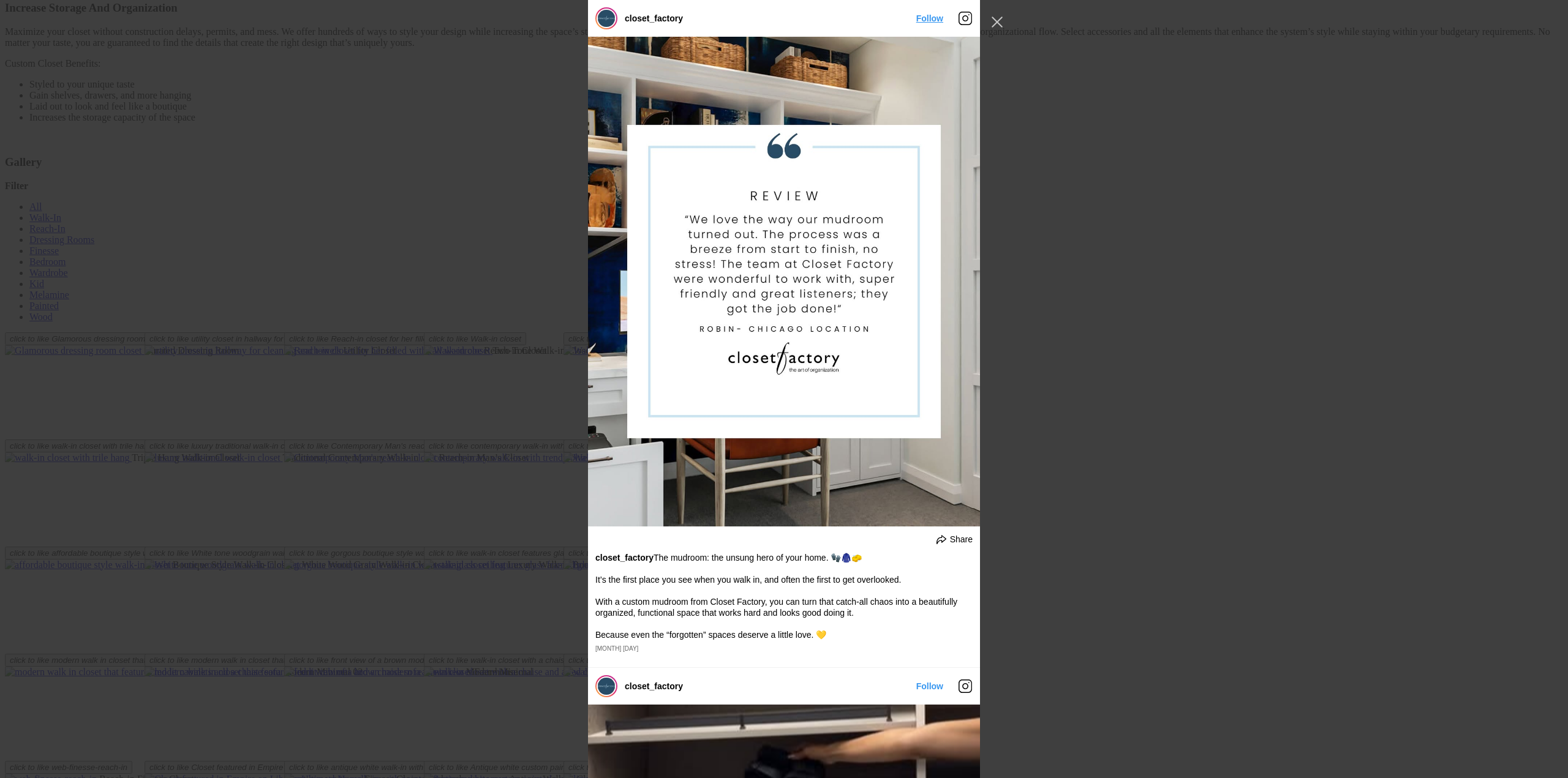 click on "Follow" at bounding box center (930, 18) 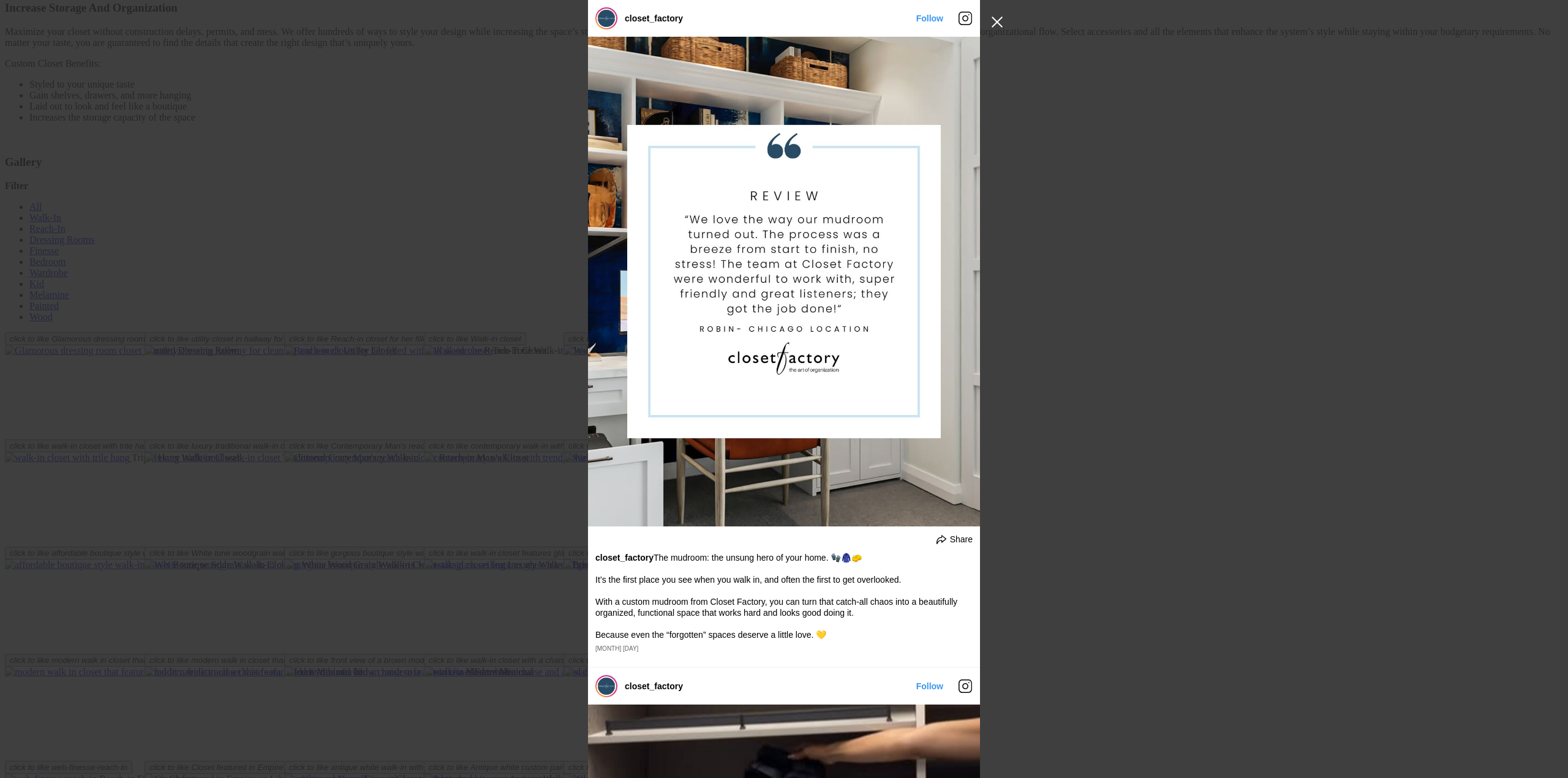 click at bounding box center (997, 22) 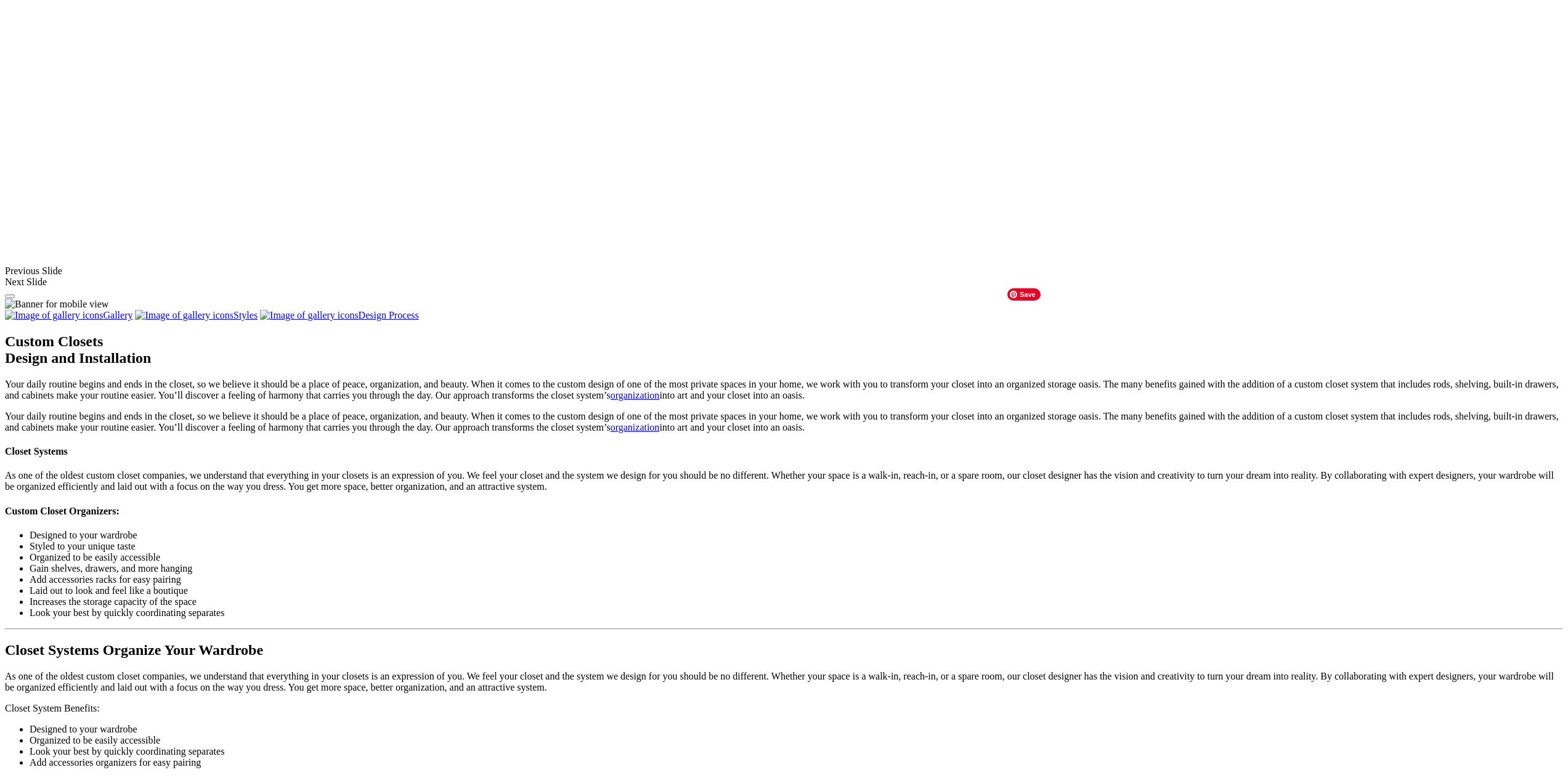 scroll, scrollTop: 964, scrollLeft: 0, axis: vertical 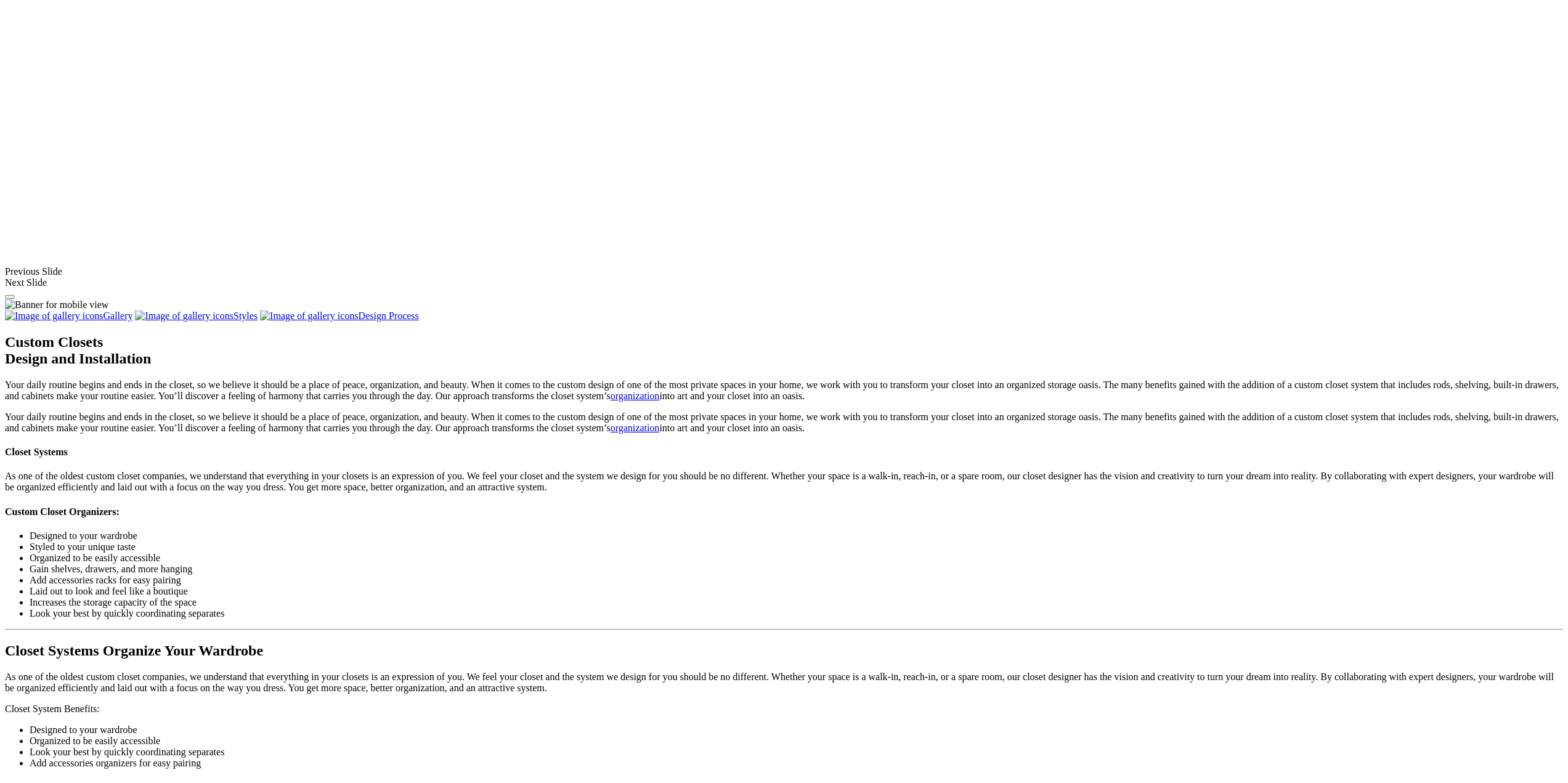 click on "Reach-In" at bounding box center [47, 1029] 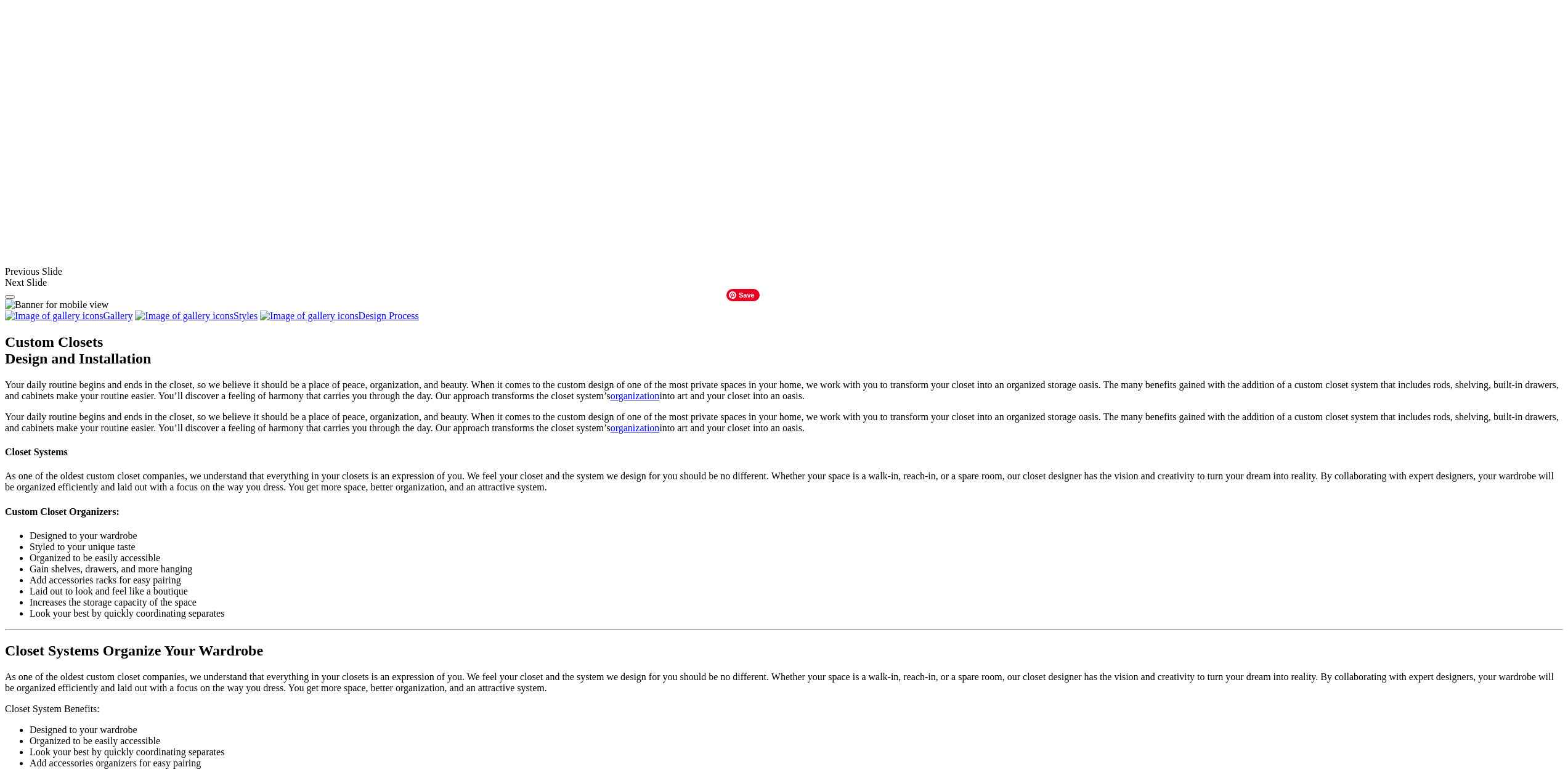 click at bounding box center [362, 1153] 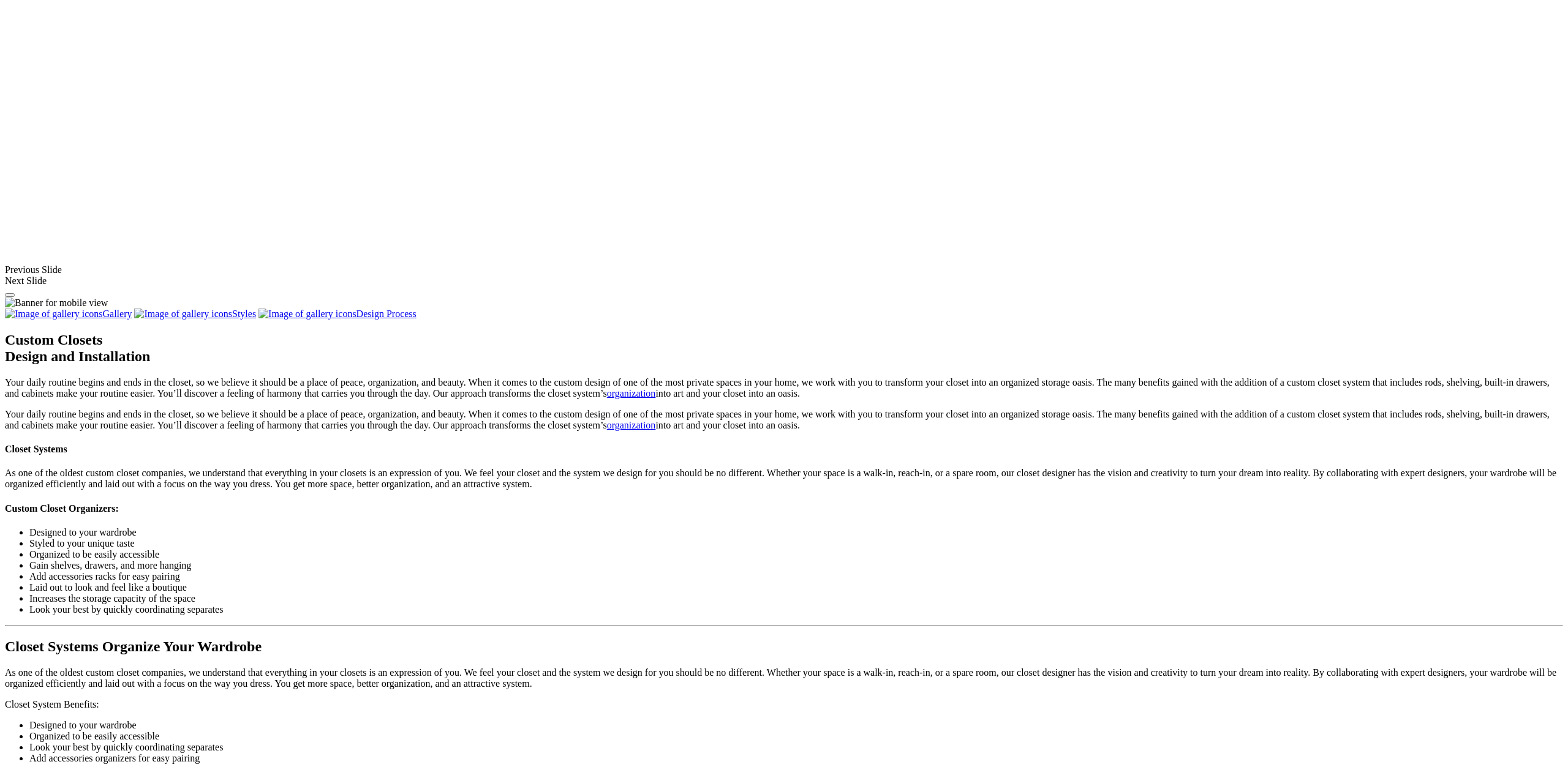 click at bounding box center [5, 29609] 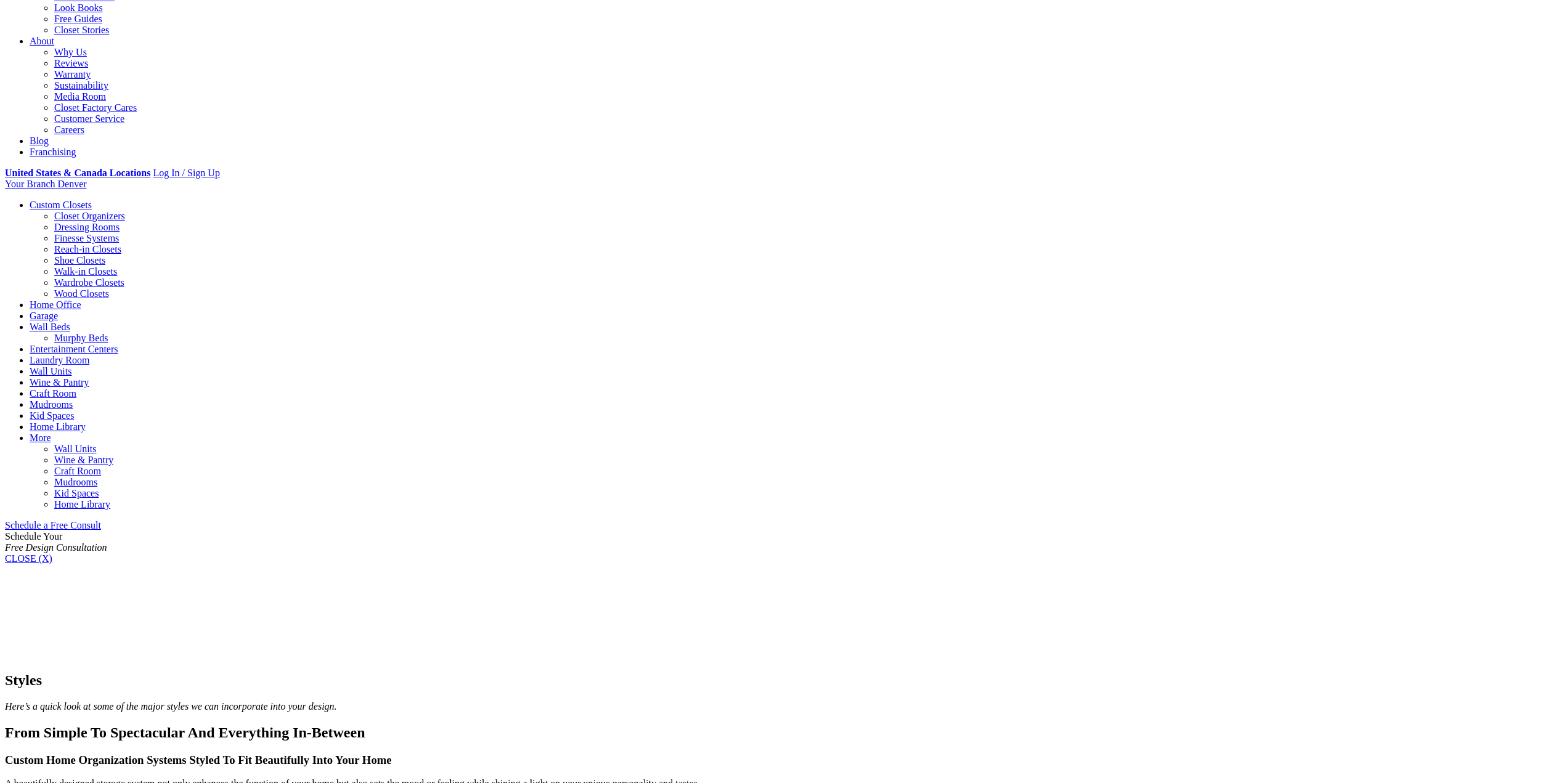 scroll, scrollTop: 308, scrollLeft: 0, axis: vertical 